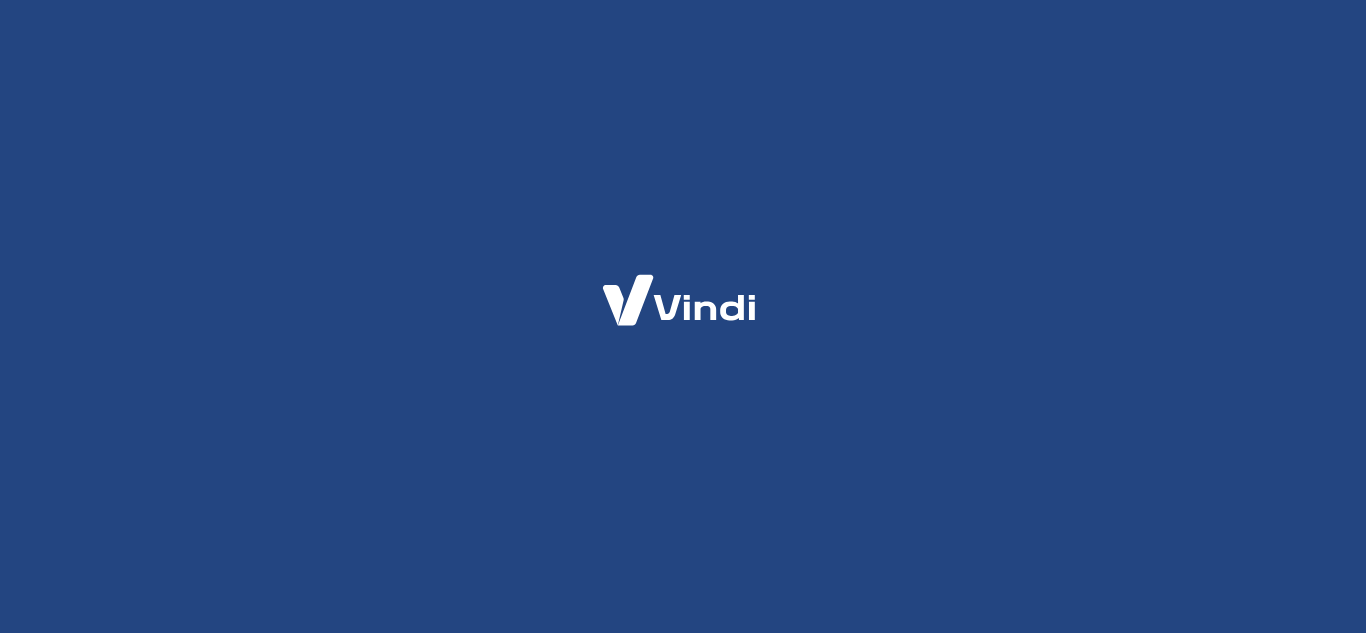 scroll, scrollTop: 0, scrollLeft: 0, axis: both 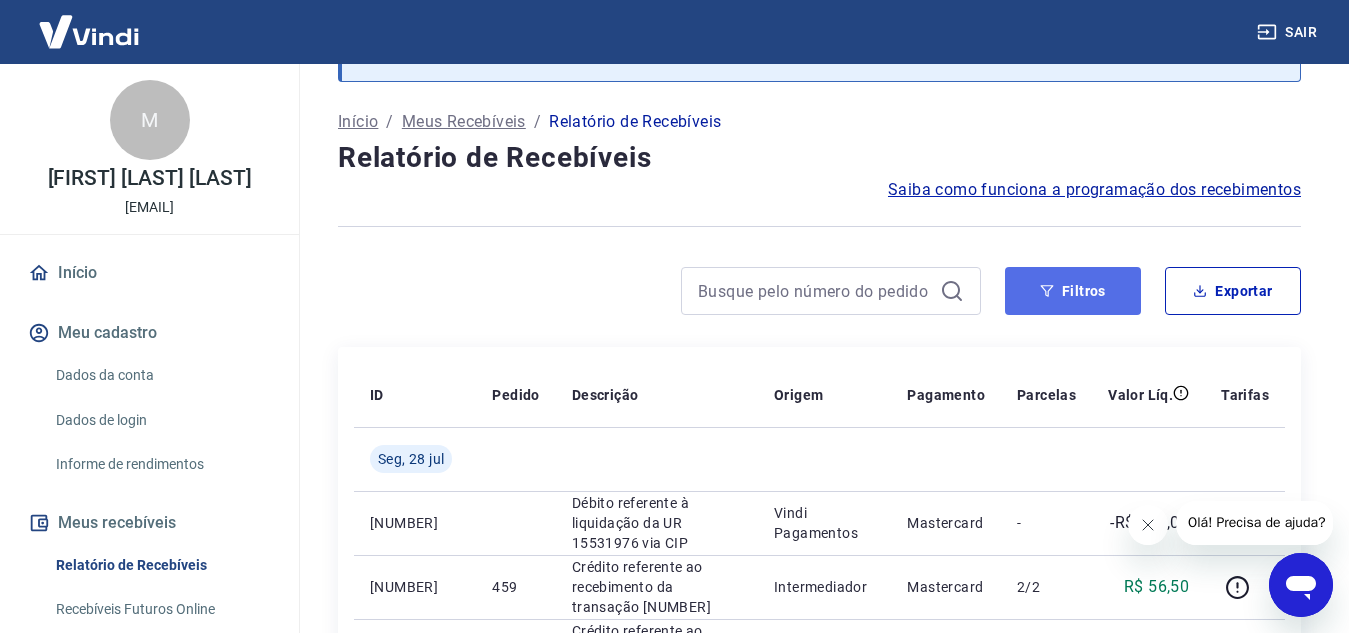 click on "Filtros" at bounding box center (1073, 291) 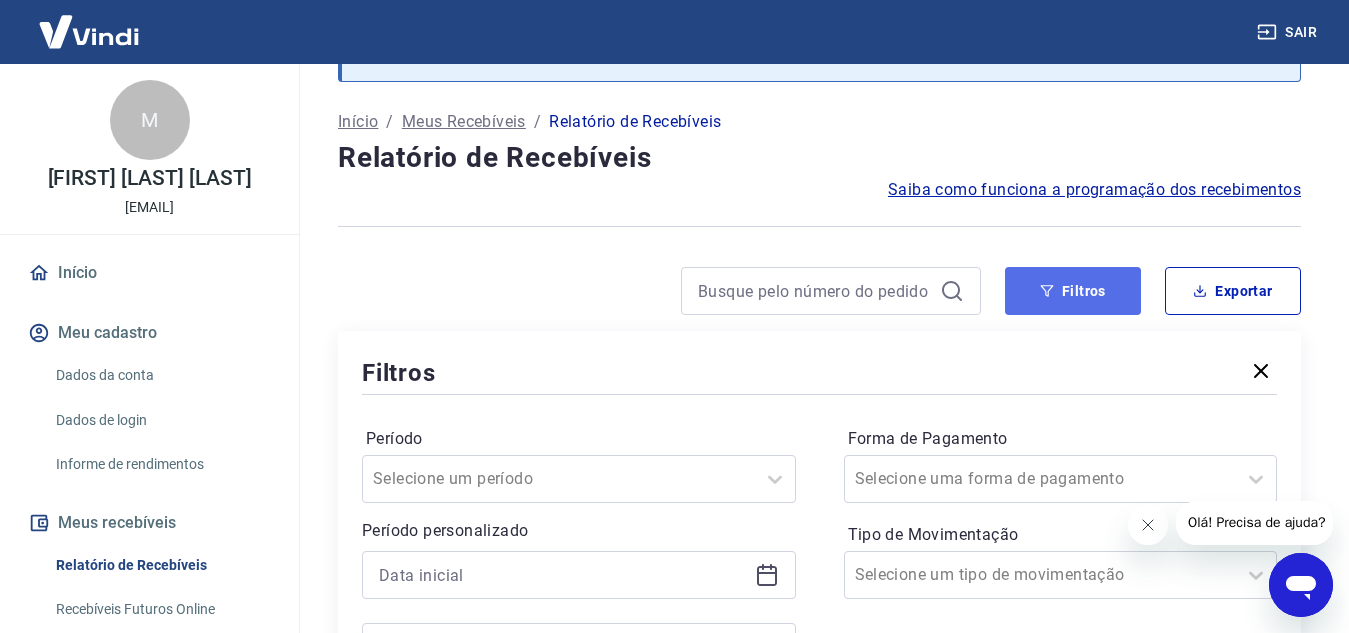 click on "Filtros" at bounding box center (1073, 291) 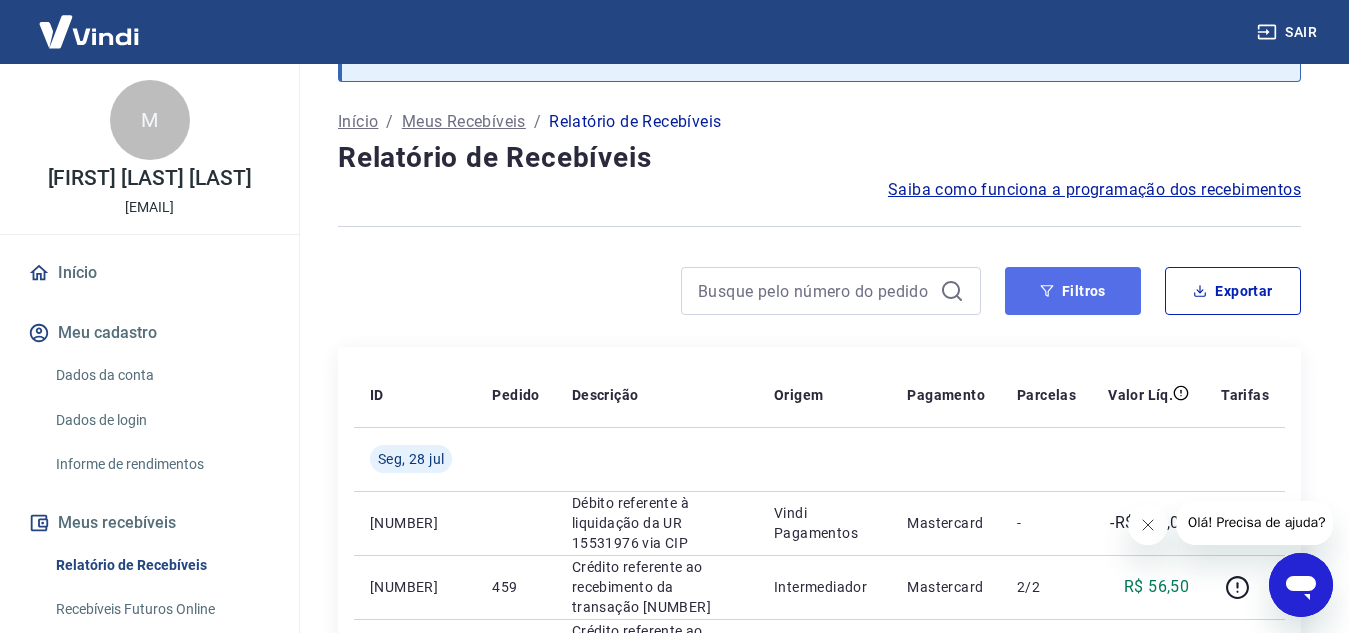 click on "Filtros" at bounding box center [1073, 291] 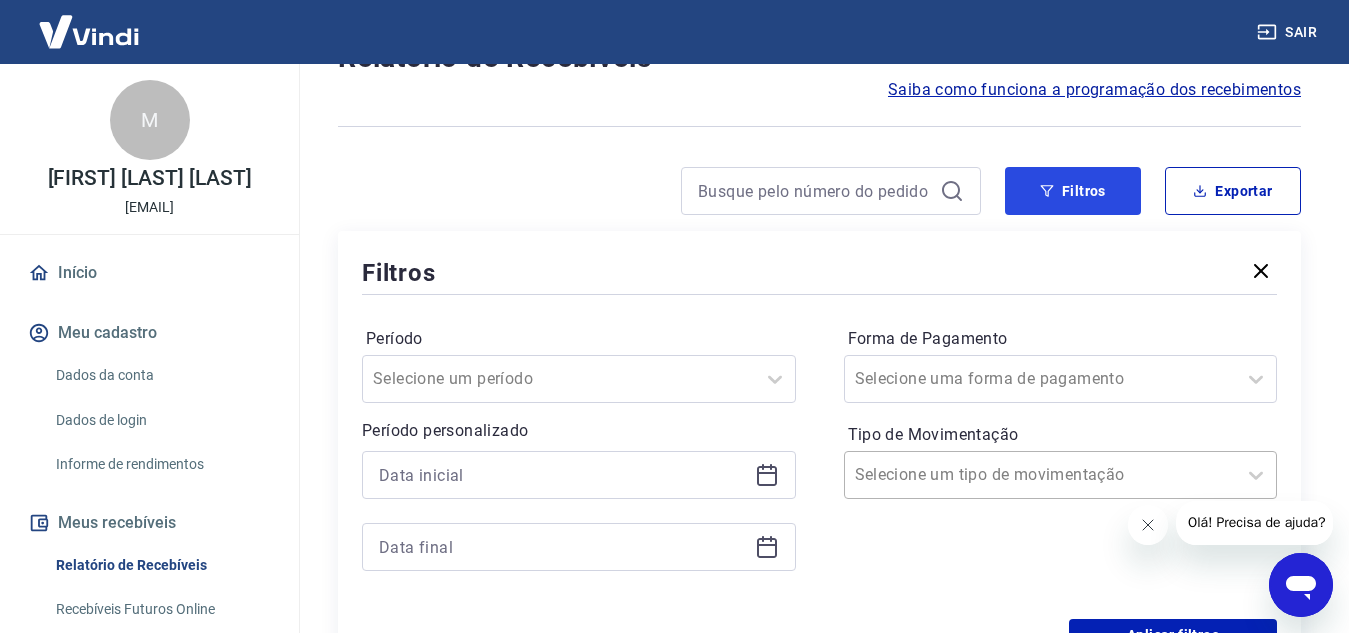 scroll, scrollTop: 300, scrollLeft: 0, axis: vertical 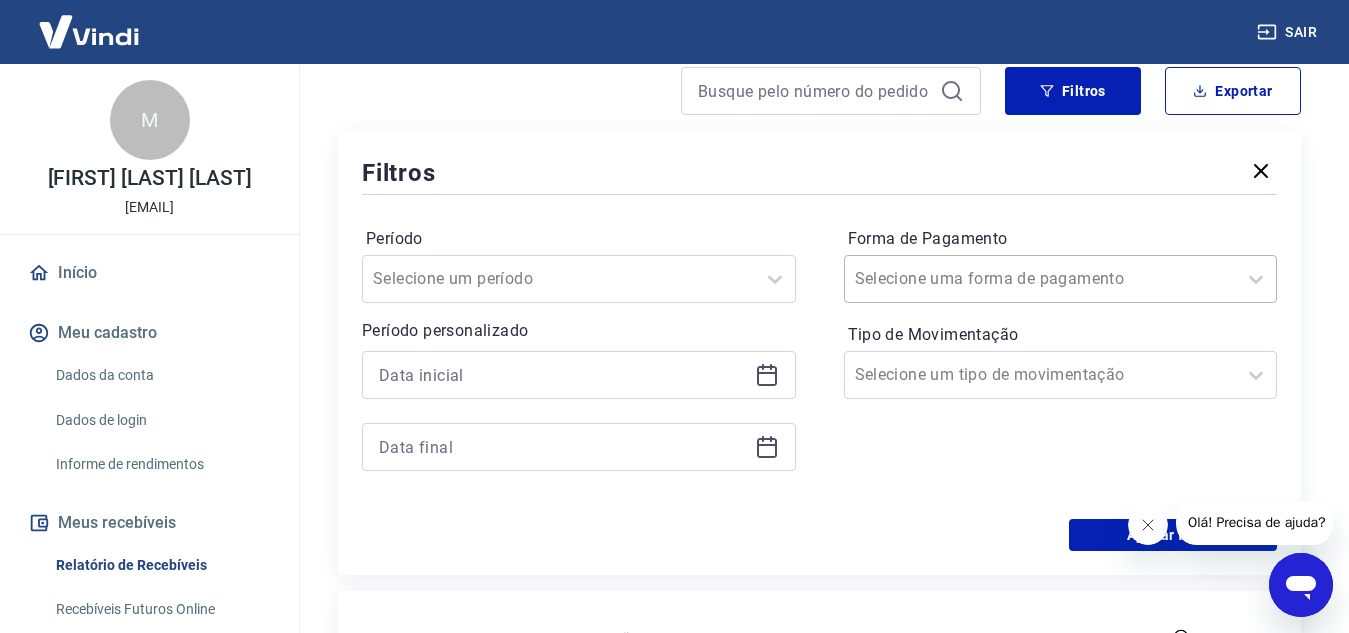 click on "Selecione uma forma de pagamento" at bounding box center (1061, 279) 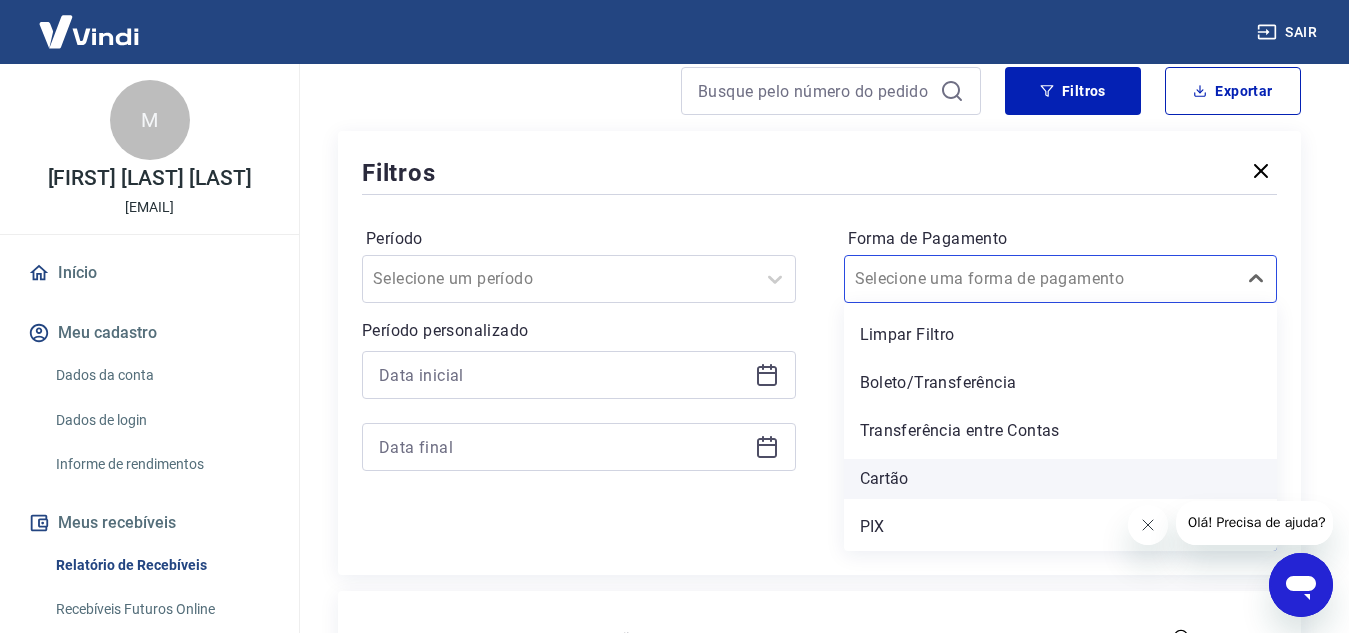click on "Cartão" at bounding box center (1061, 479) 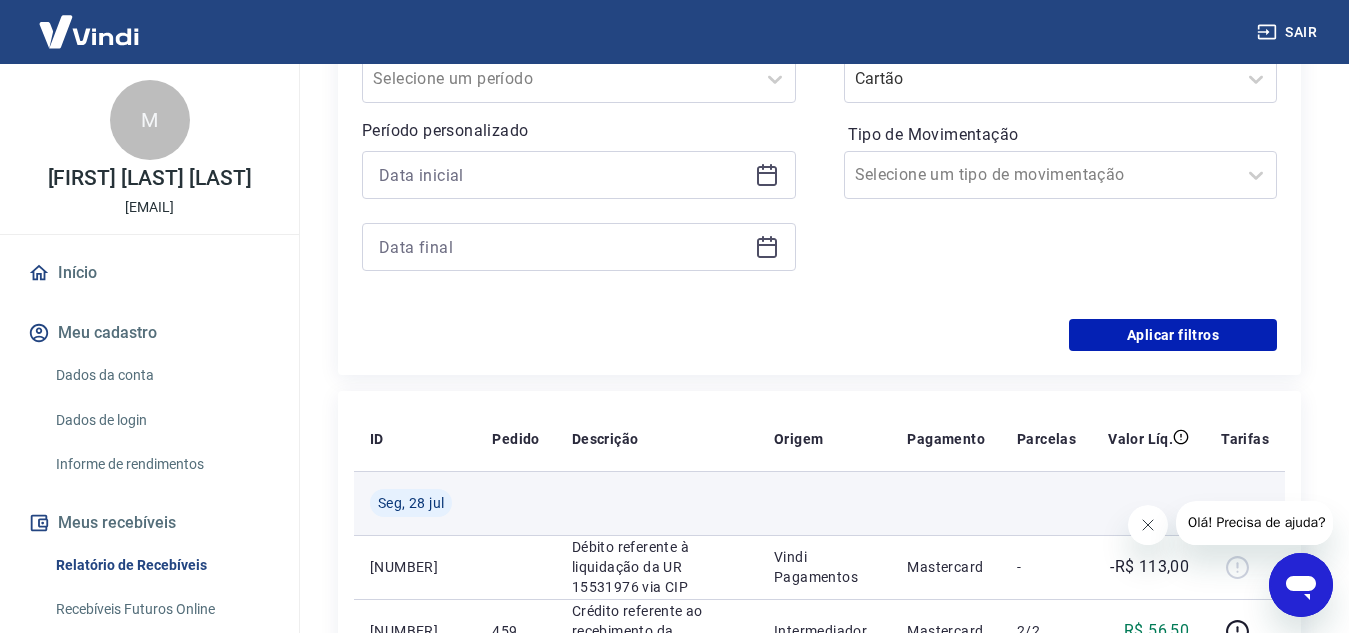 scroll, scrollTop: 600, scrollLeft: 0, axis: vertical 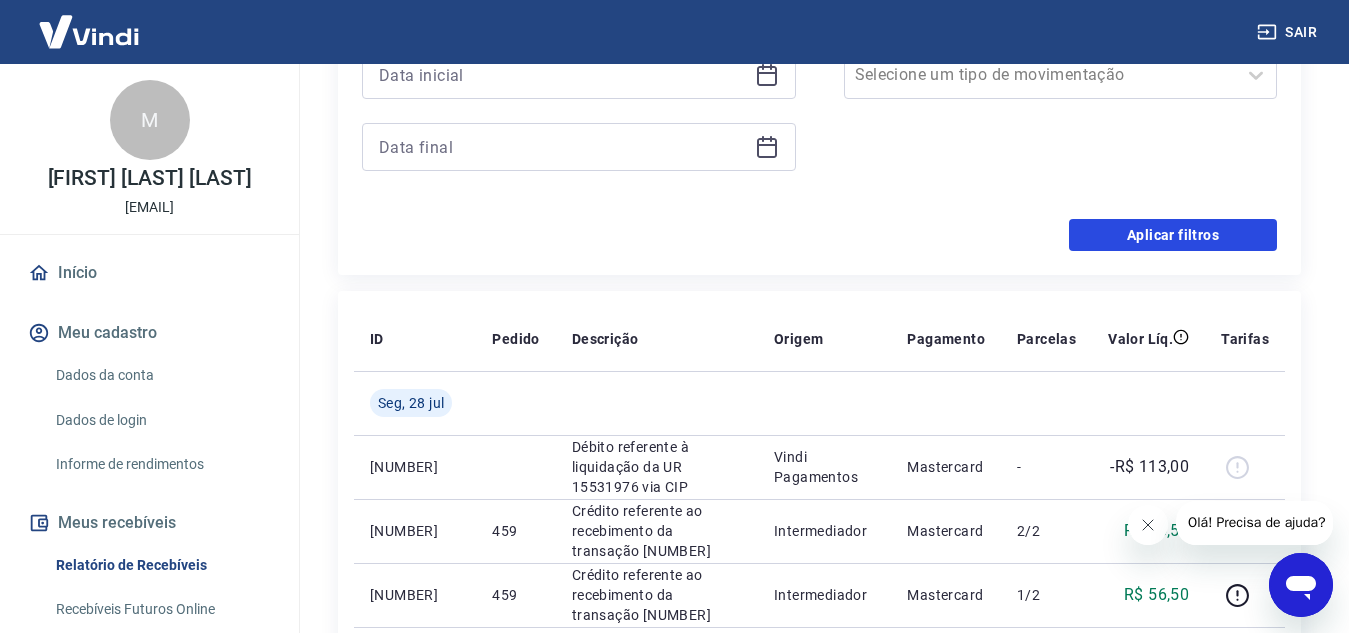 click on "Aplicar filtros" at bounding box center [1173, 235] 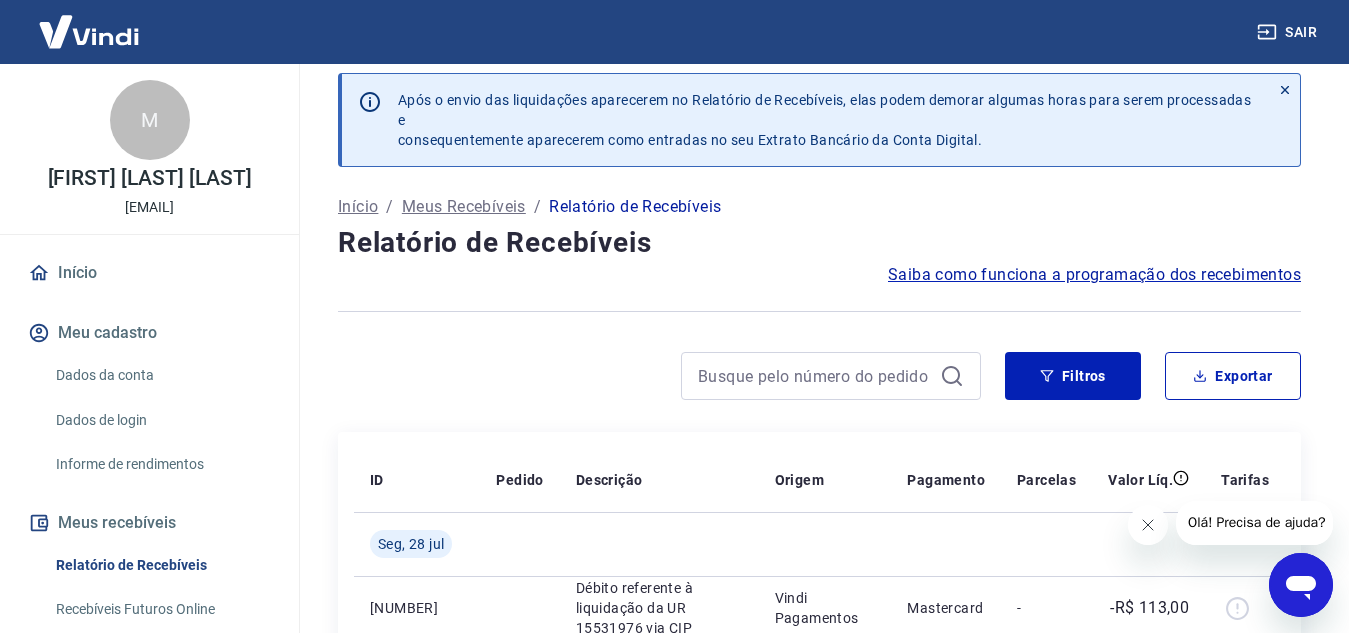 scroll, scrollTop: 0, scrollLeft: 0, axis: both 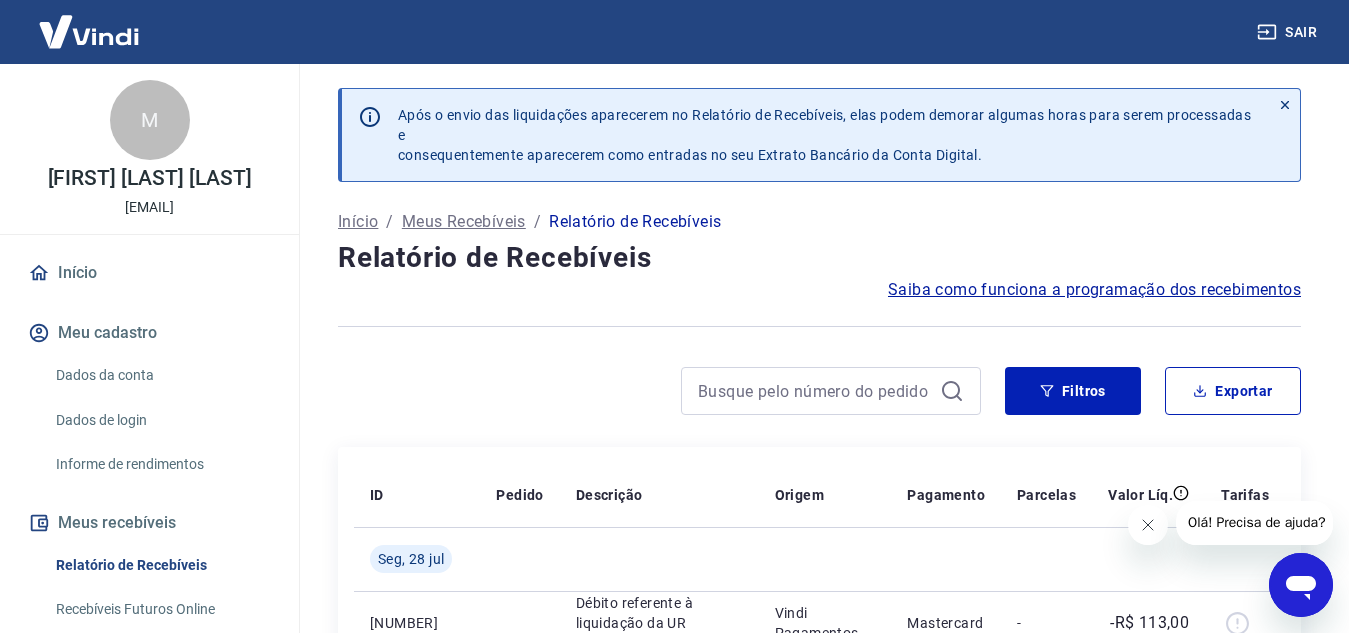click on "Saiba como funciona a programação dos recebimentos" at bounding box center [1094, 290] 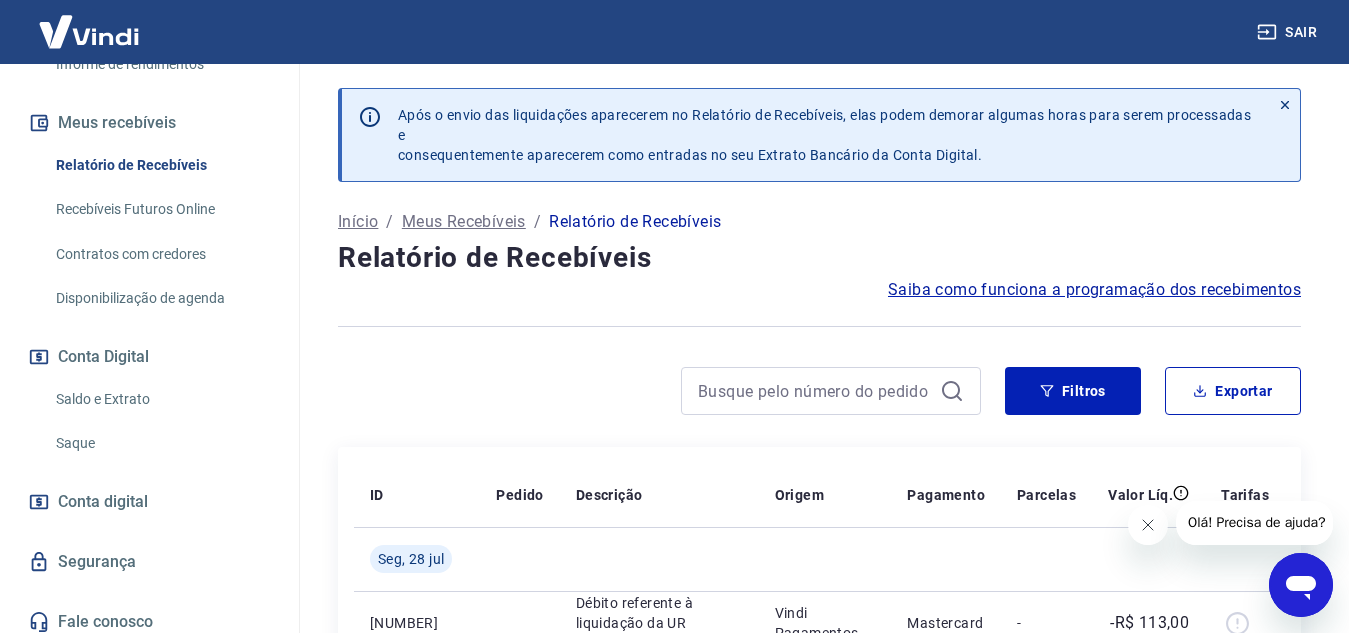 scroll, scrollTop: 432, scrollLeft: 0, axis: vertical 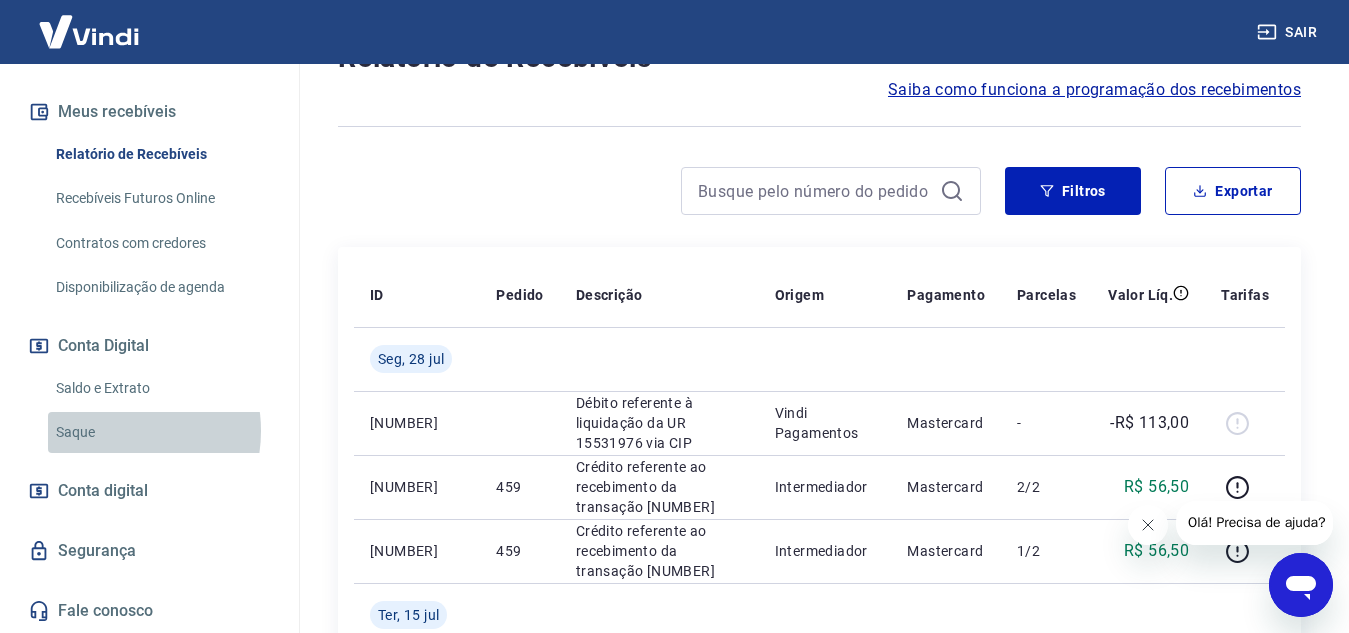 click on "Saque" at bounding box center [161, 432] 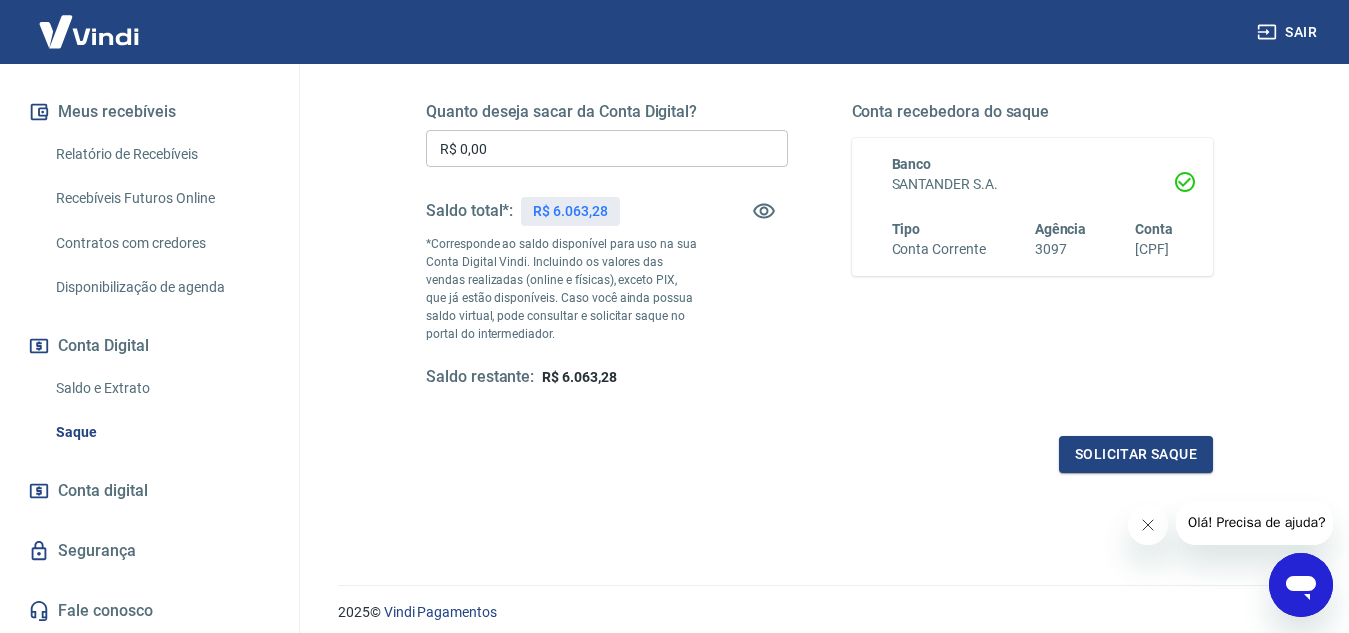 scroll, scrollTop: 374, scrollLeft: 0, axis: vertical 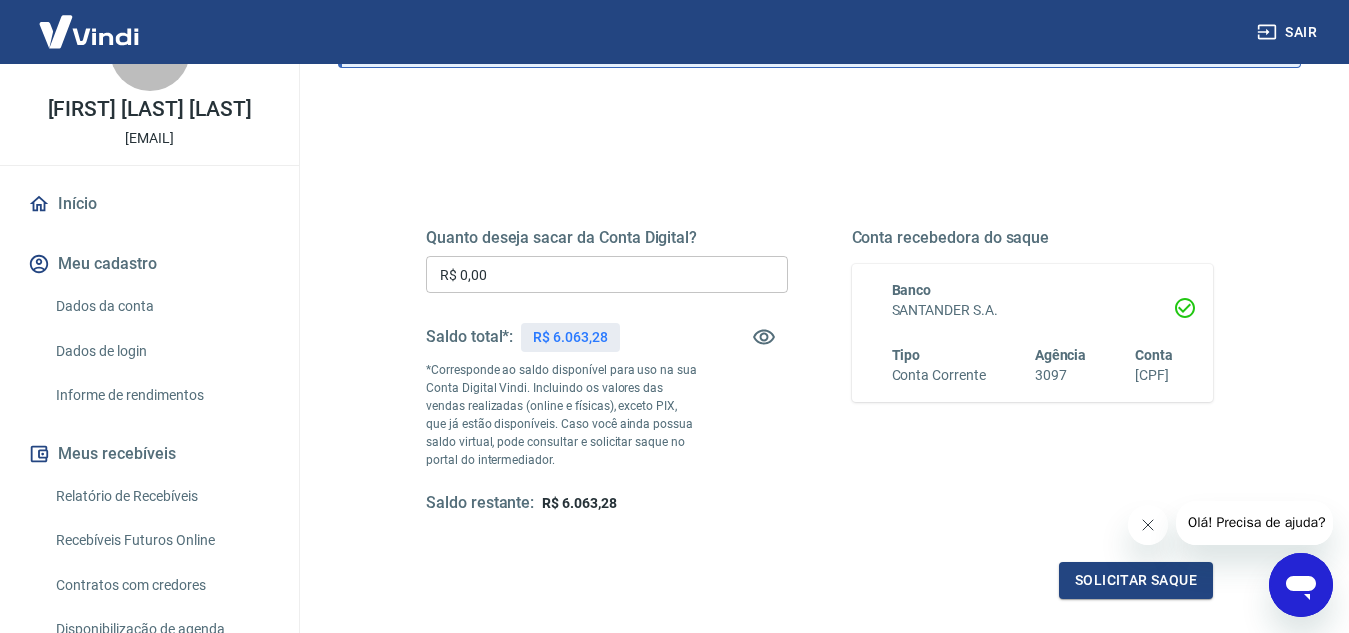 click on "Dados da conta" at bounding box center [161, 306] 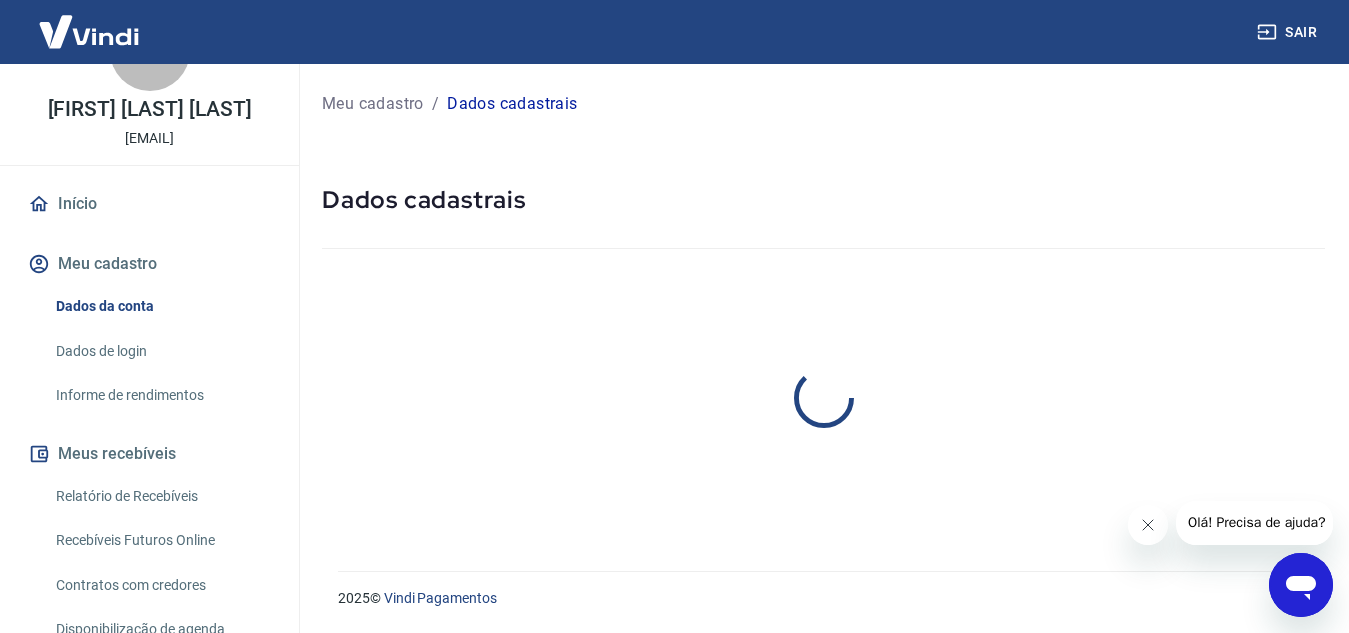 scroll, scrollTop: 0, scrollLeft: 0, axis: both 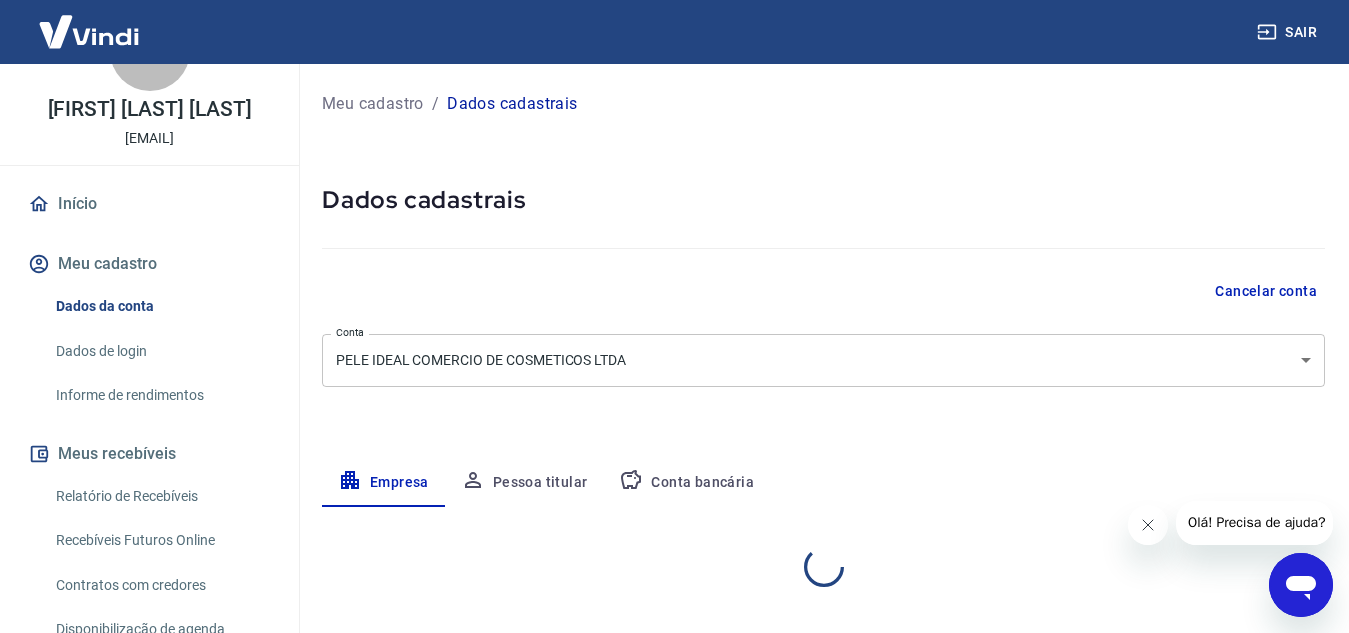 select on "MG" 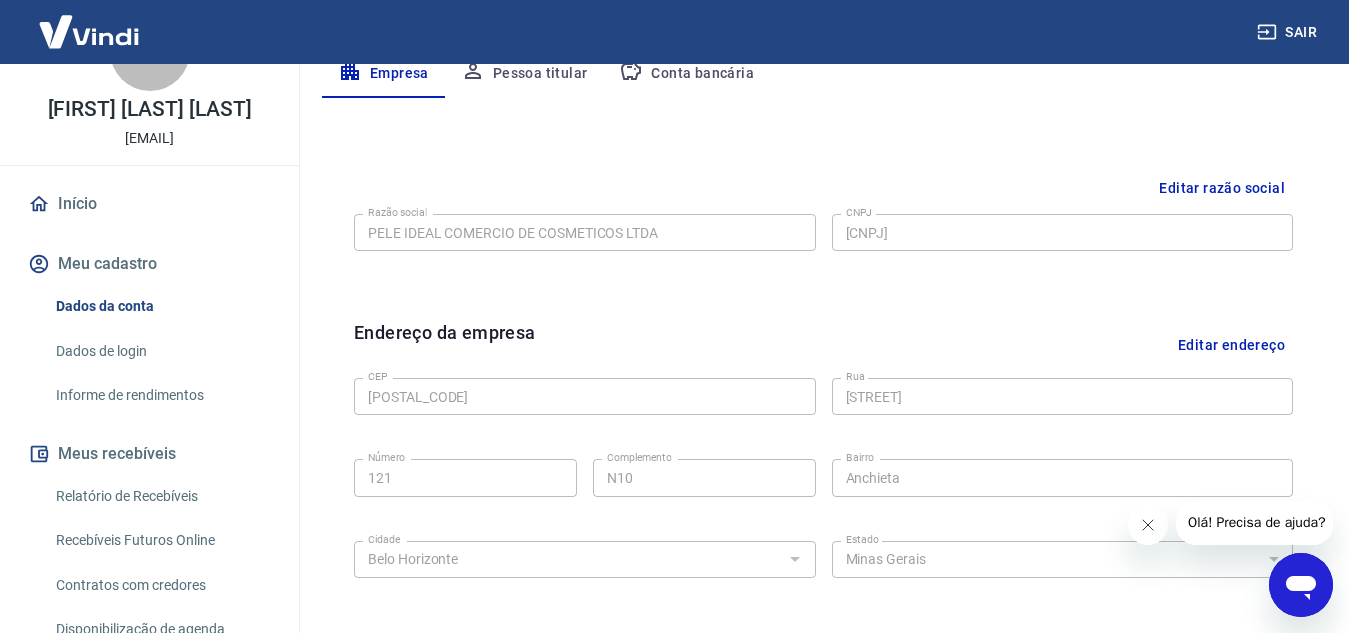 scroll, scrollTop: 0, scrollLeft: 0, axis: both 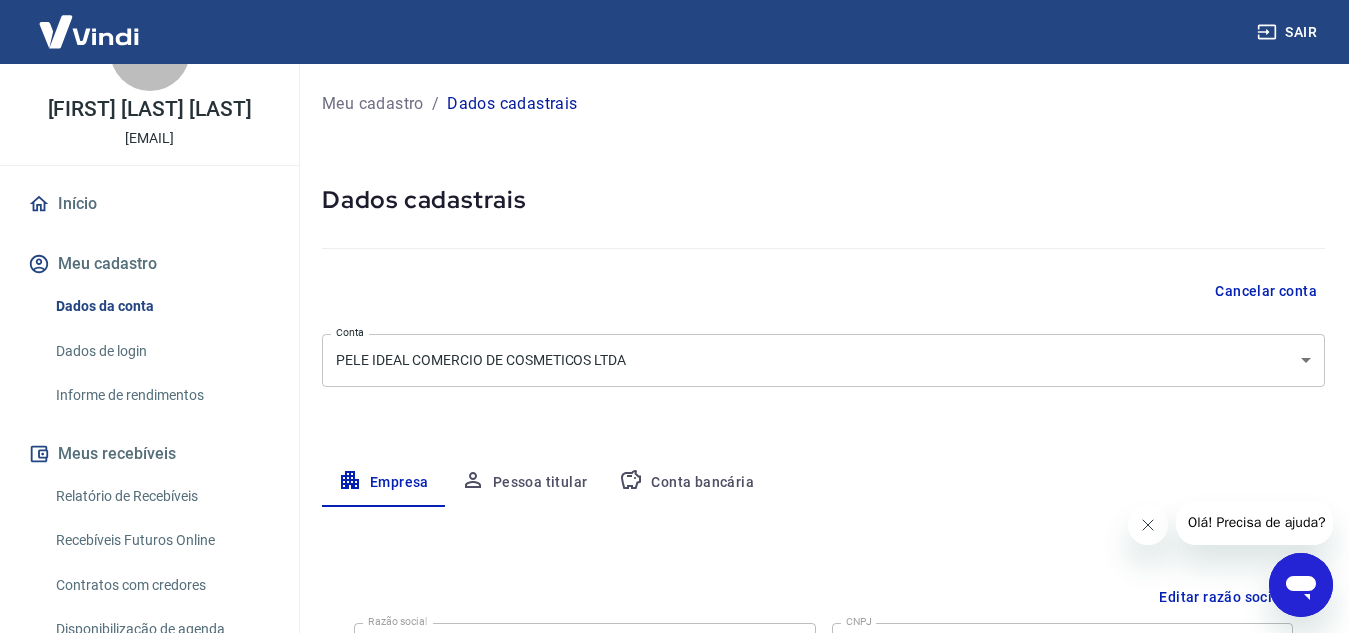 click on "Meu cadastro" at bounding box center (149, 264) 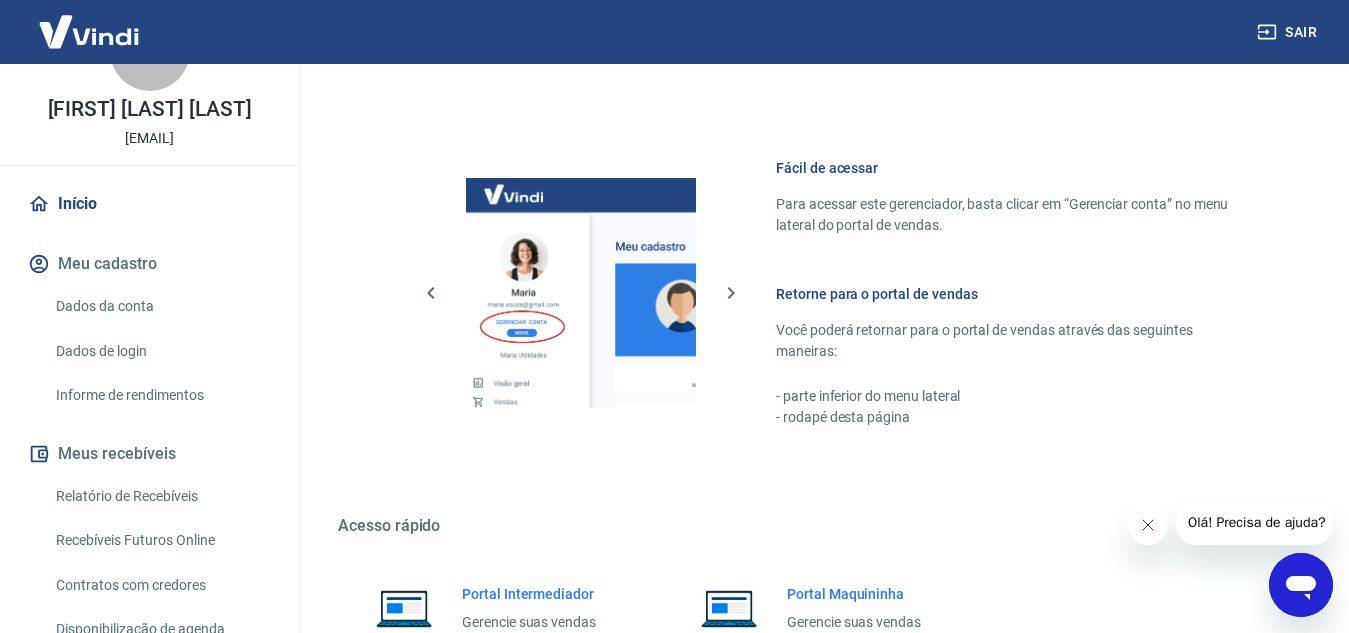 scroll, scrollTop: 1008, scrollLeft: 0, axis: vertical 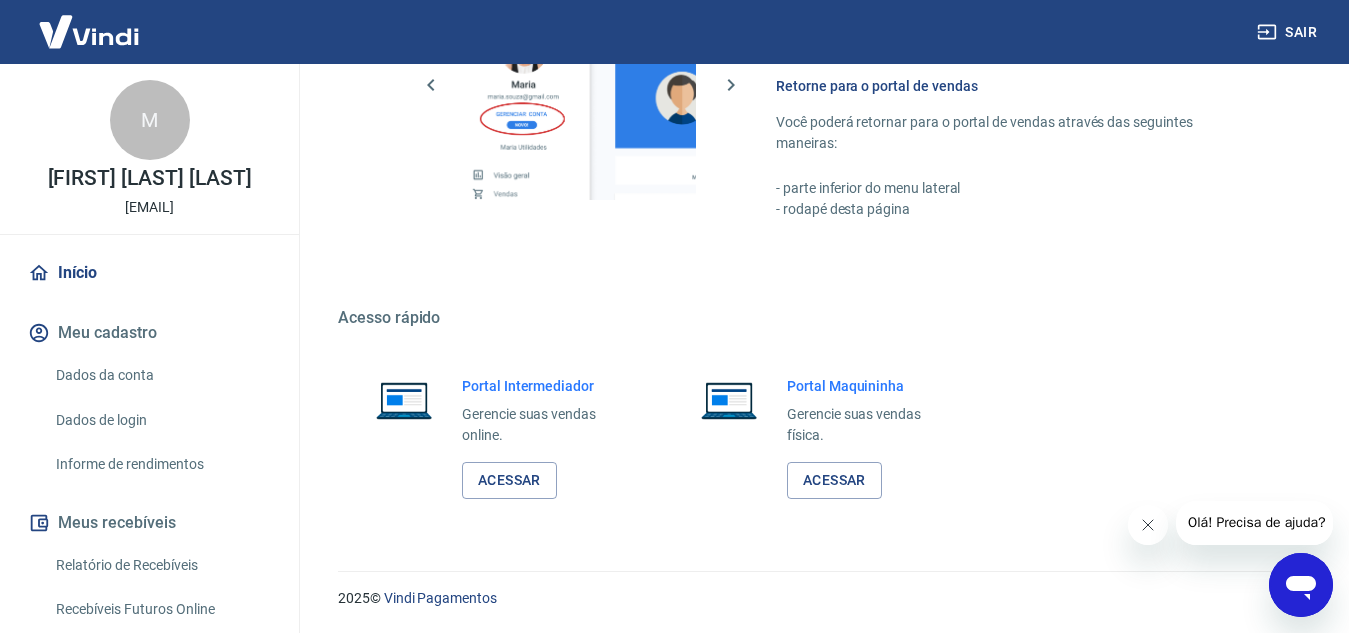 click on "Início" at bounding box center (149, 273) 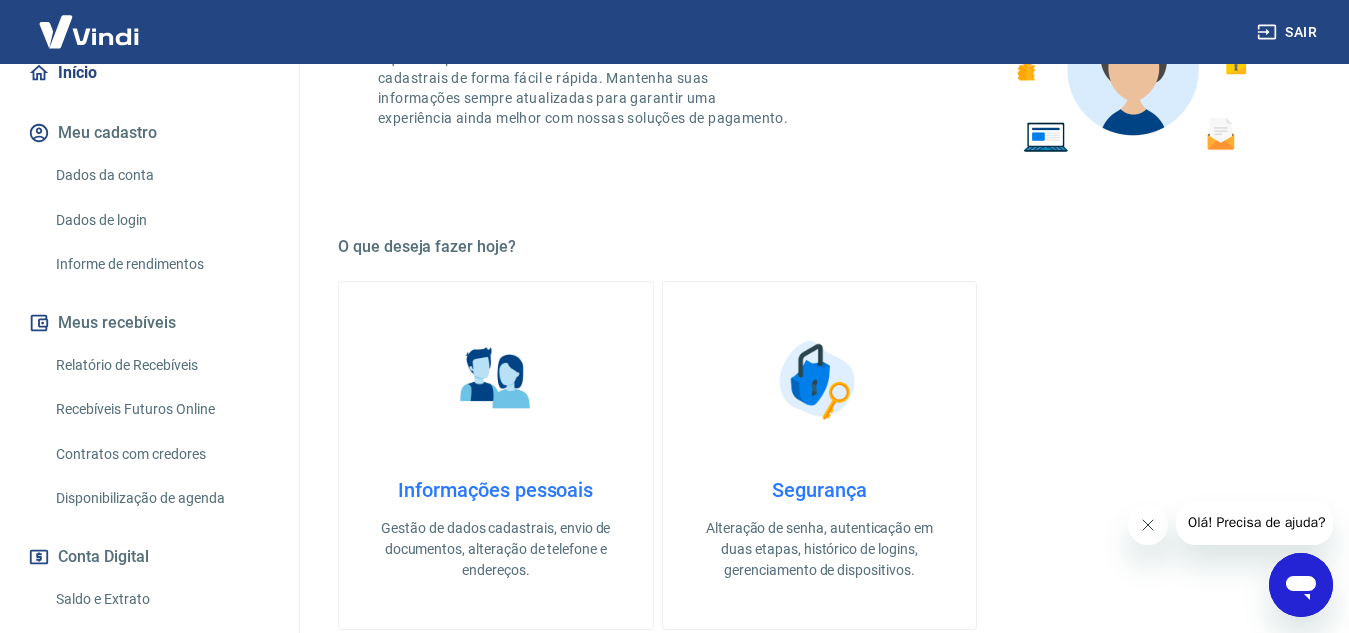 scroll, scrollTop: 0, scrollLeft: 0, axis: both 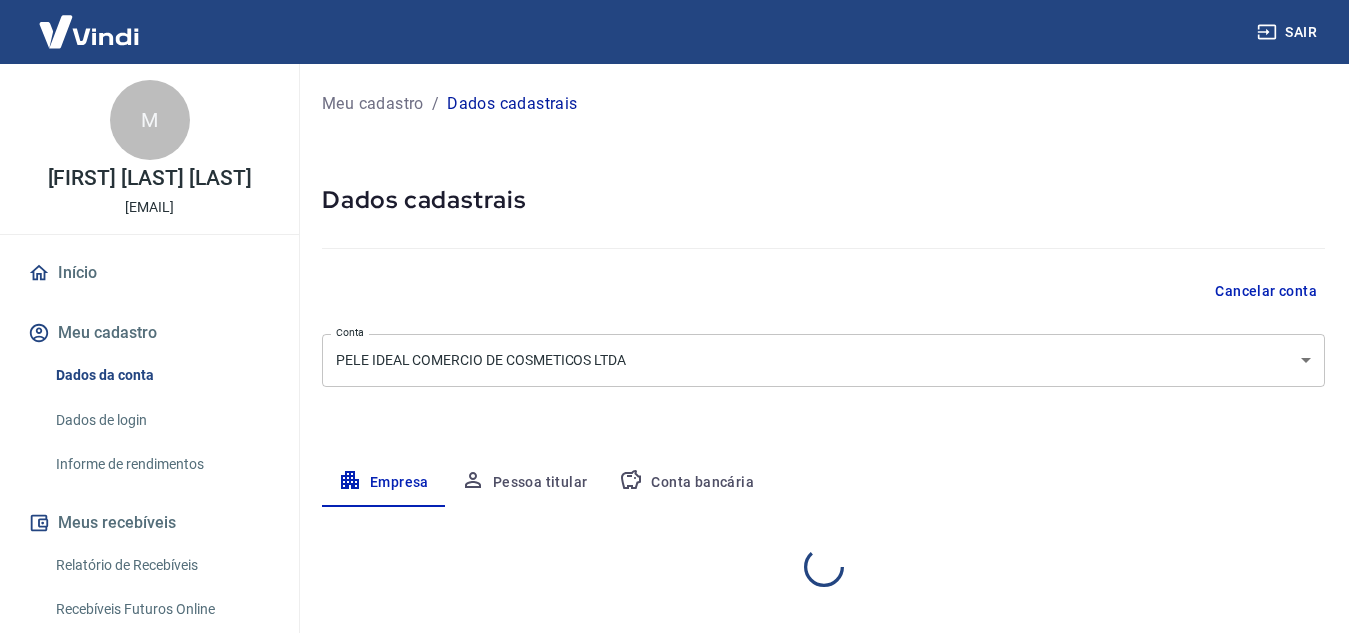 select on "MG" 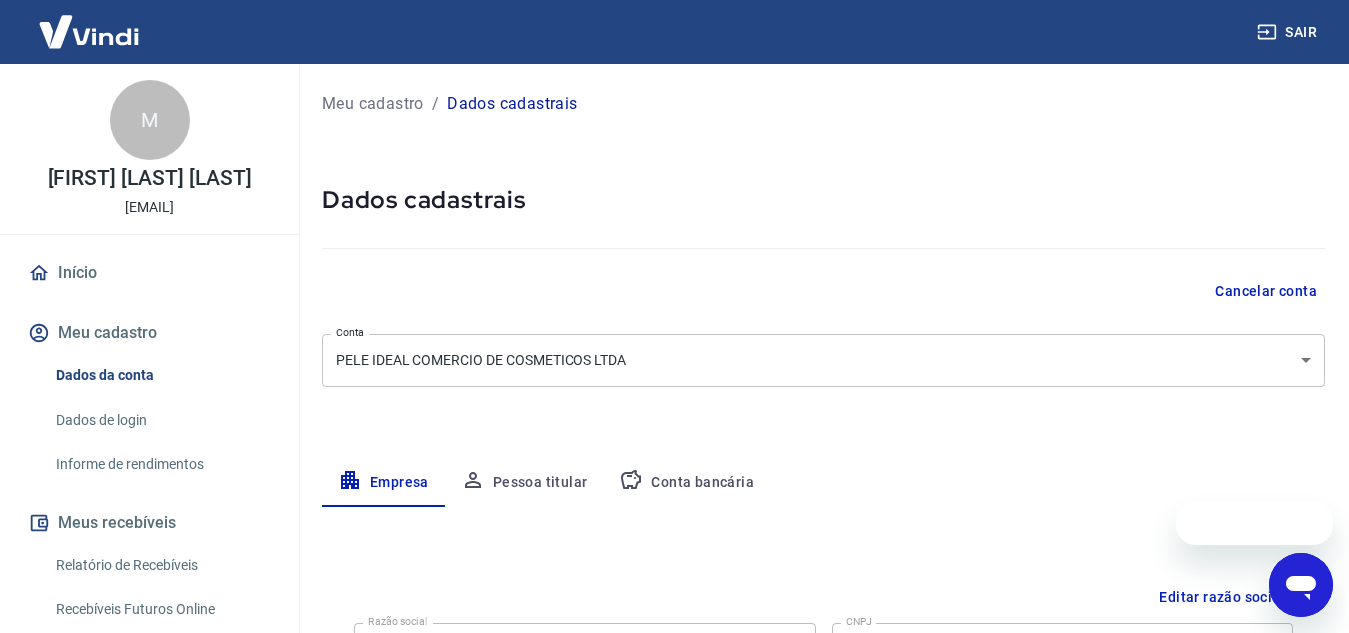 scroll, scrollTop: 0, scrollLeft: 0, axis: both 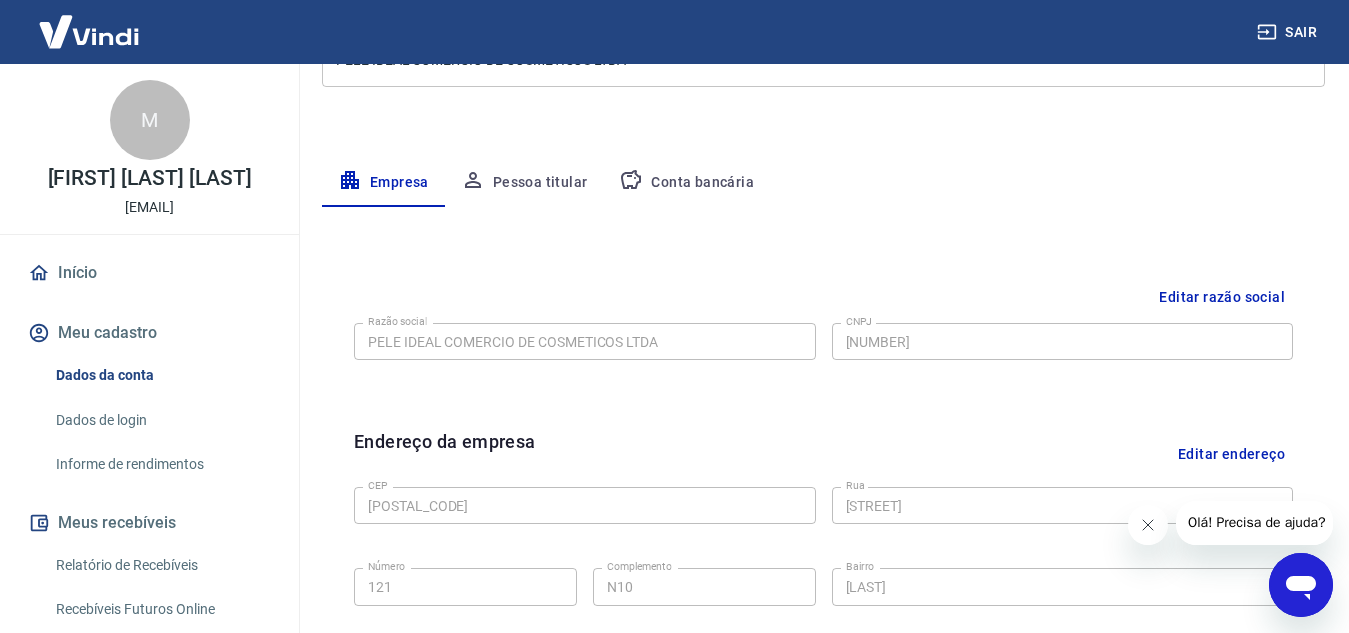 click on "Conta bancária" at bounding box center (686, 183) 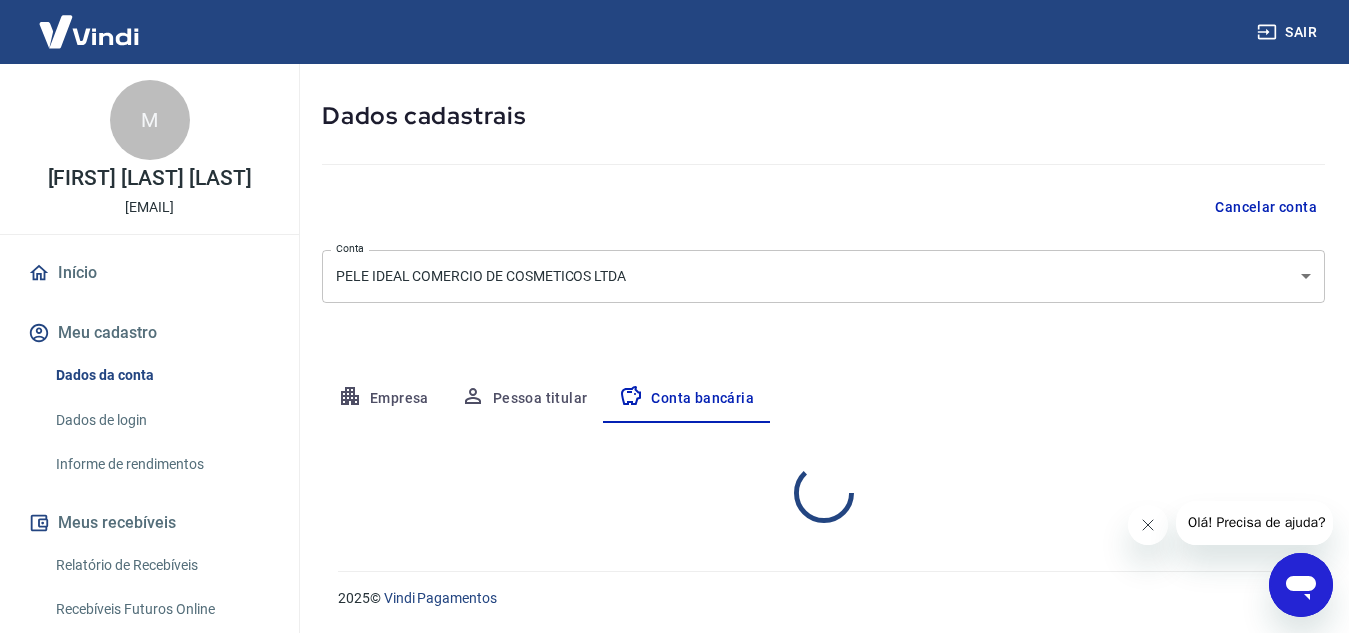 select on "1" 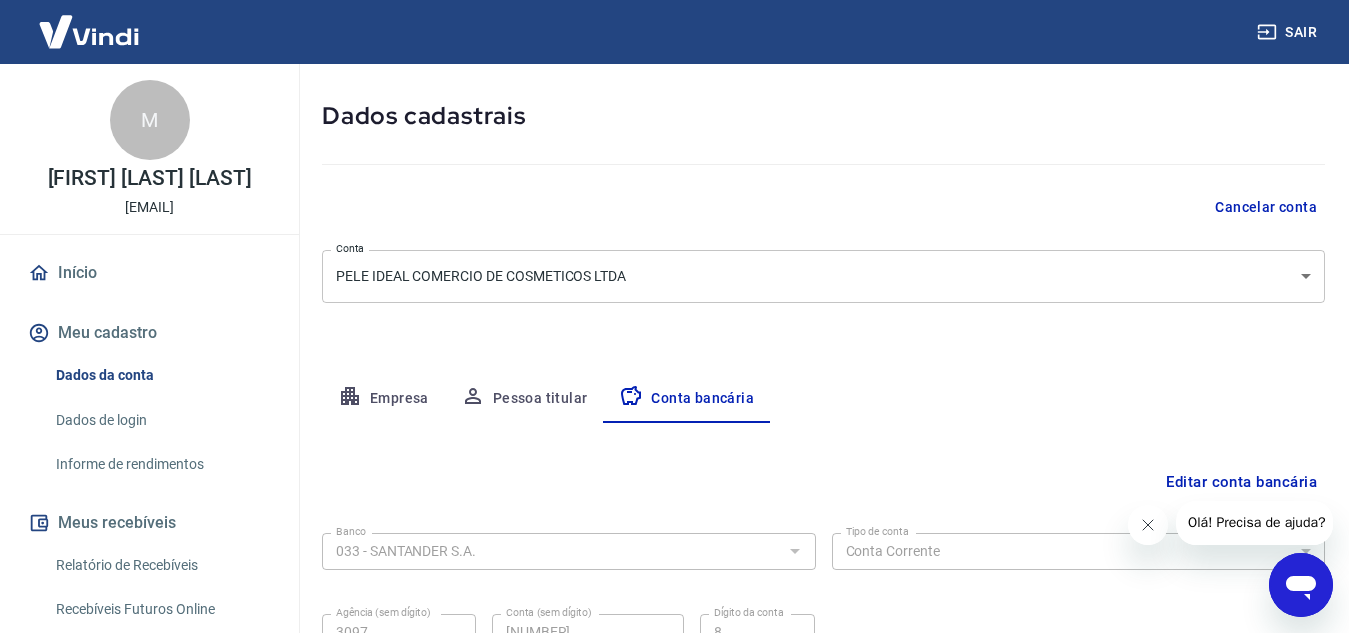 scroll, scrollTop: 278, scrollLeft: 0, axis: vertical 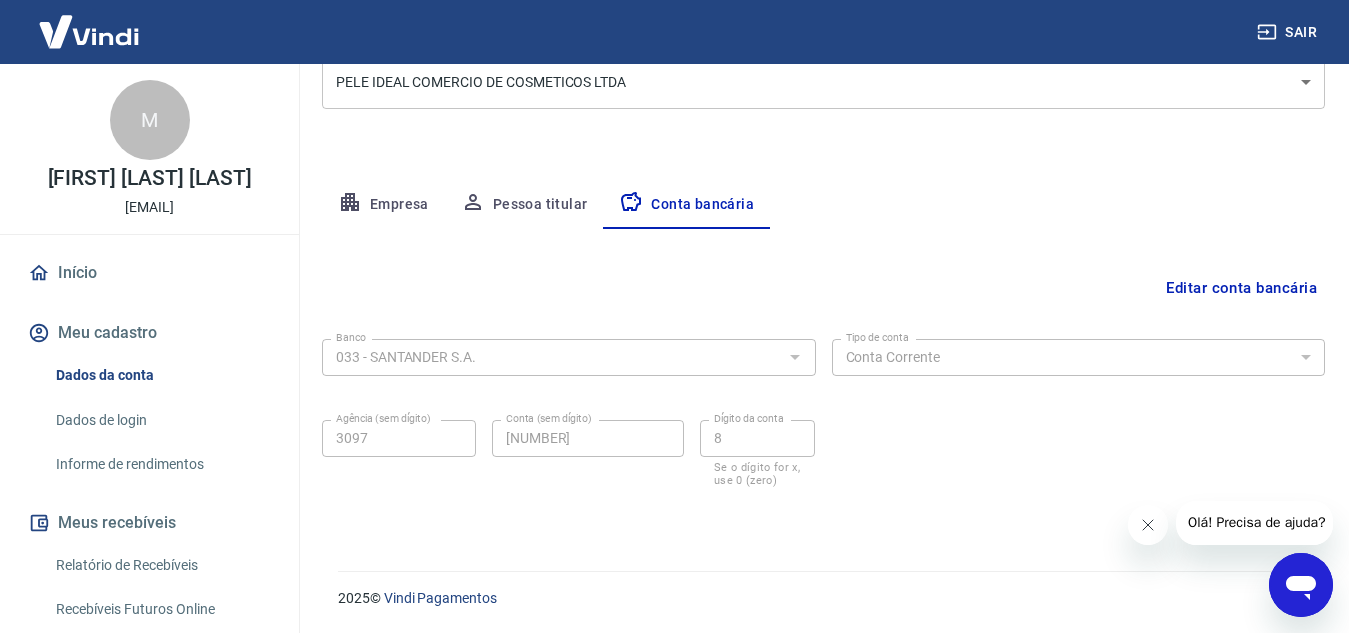 click on "Editar conta bancária" at bounding box center (1241, 288) 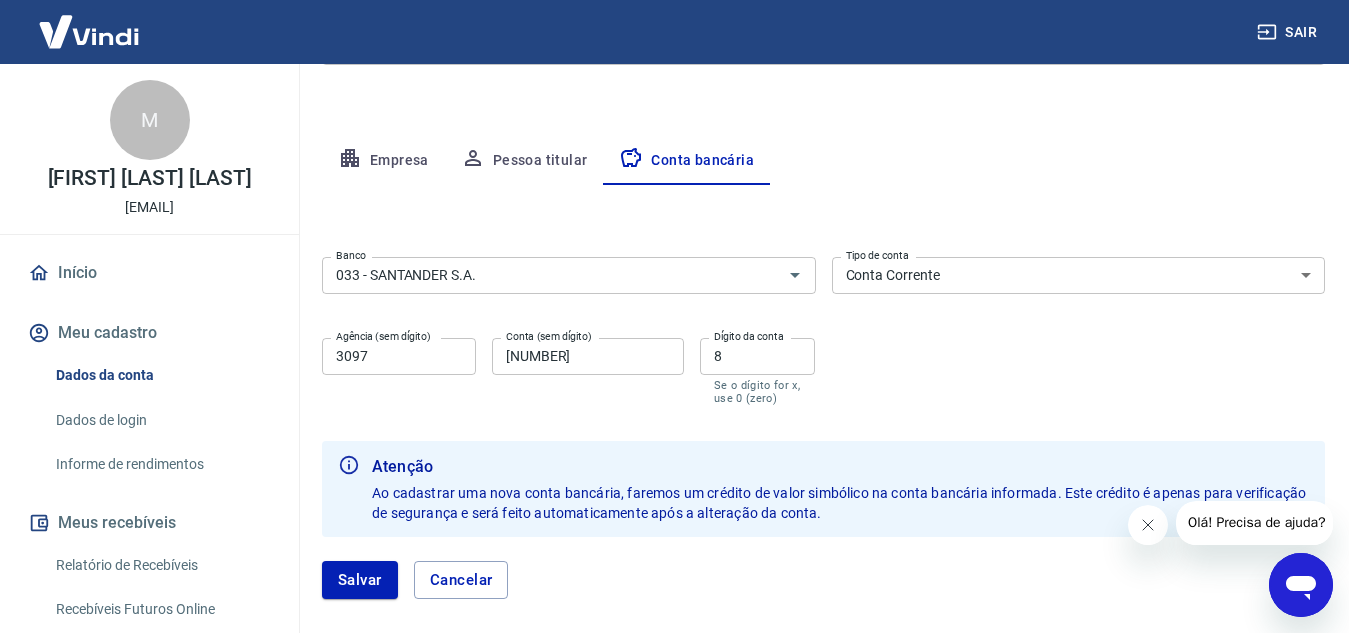scroll, scrollTop: 422, scrollLeft: 0, axis: vertical 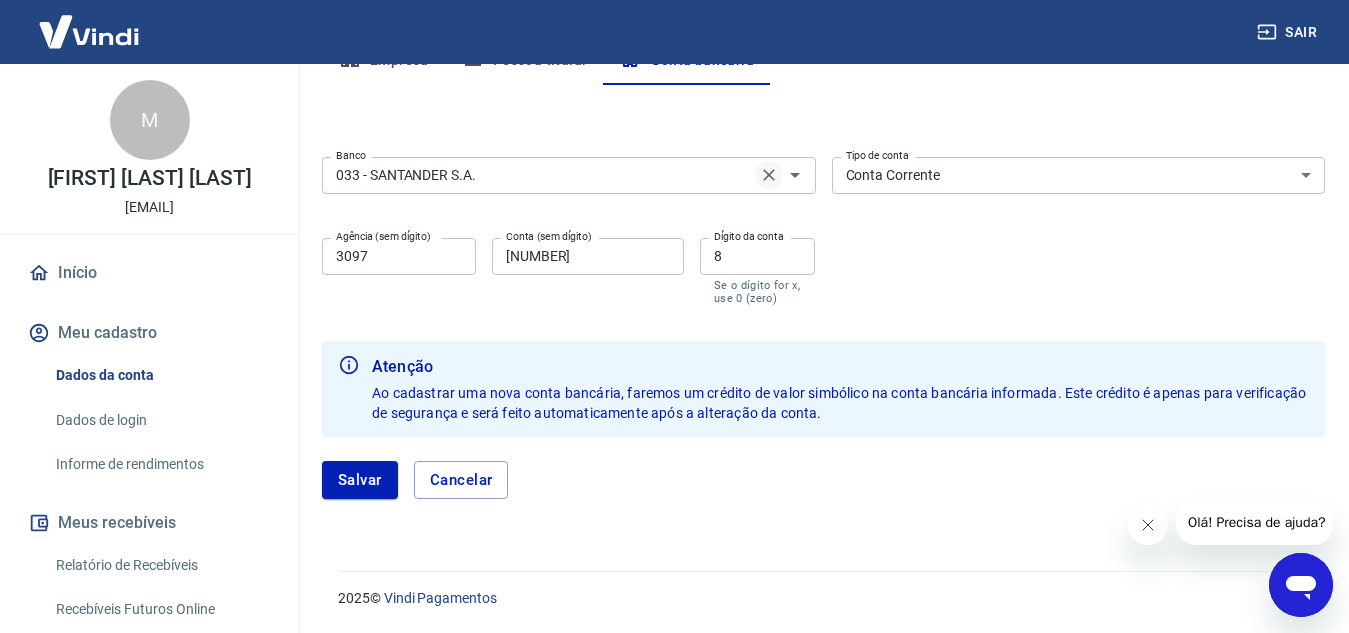 click 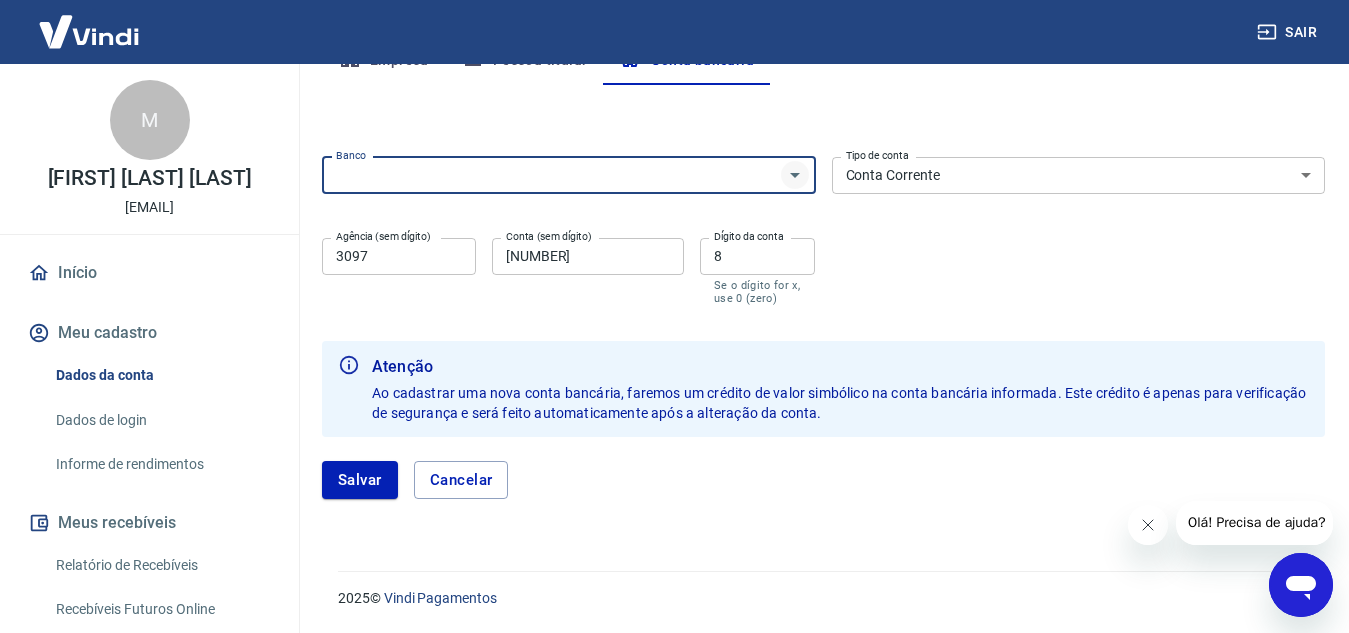 click 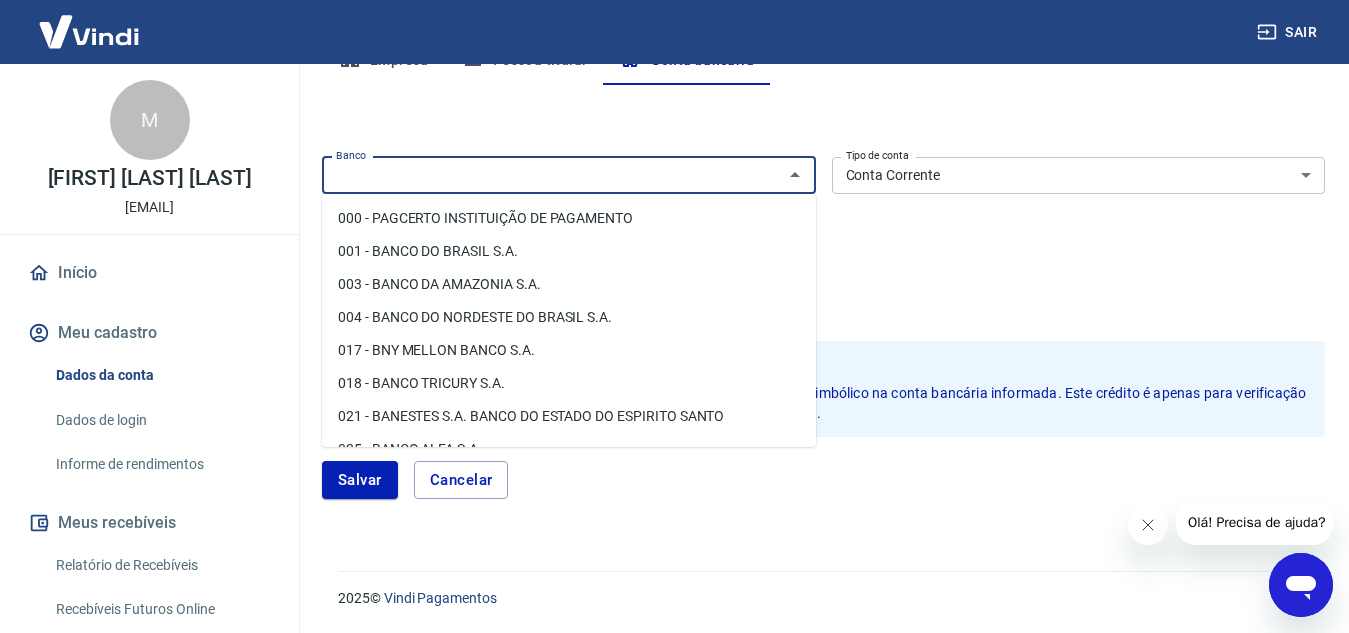 click on "Banco" at bounding box center [552, 175] 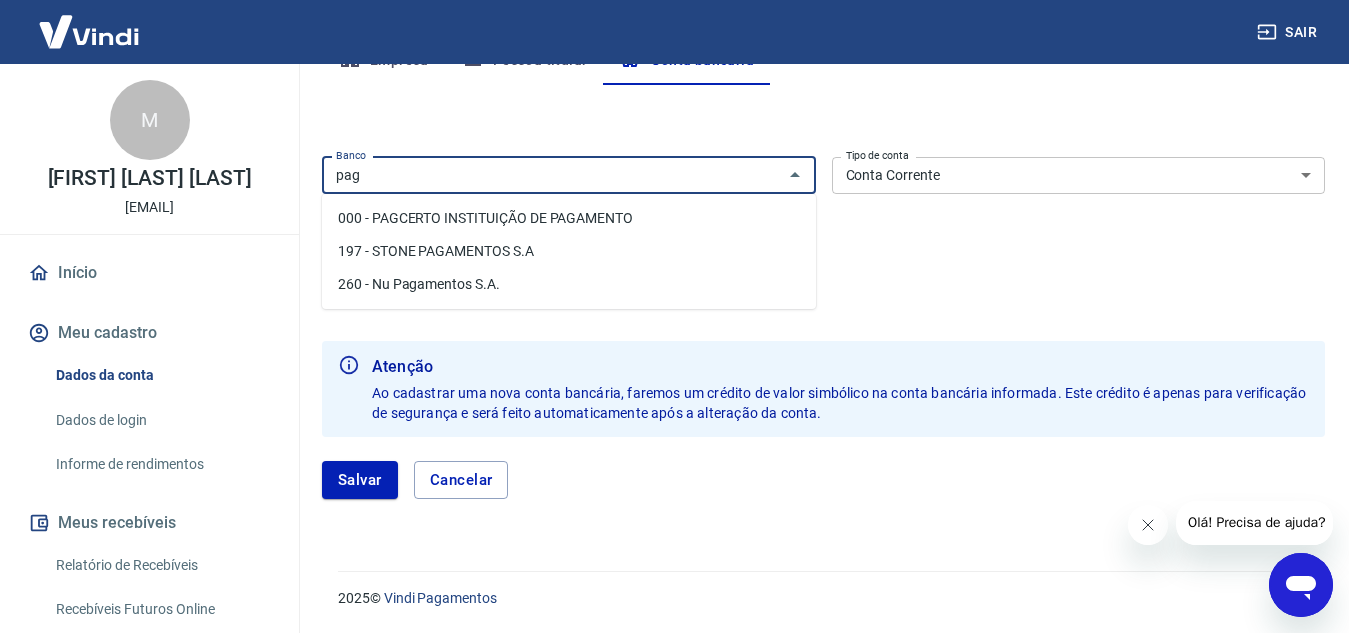 click on "pag" at bounding box center (552, 175) 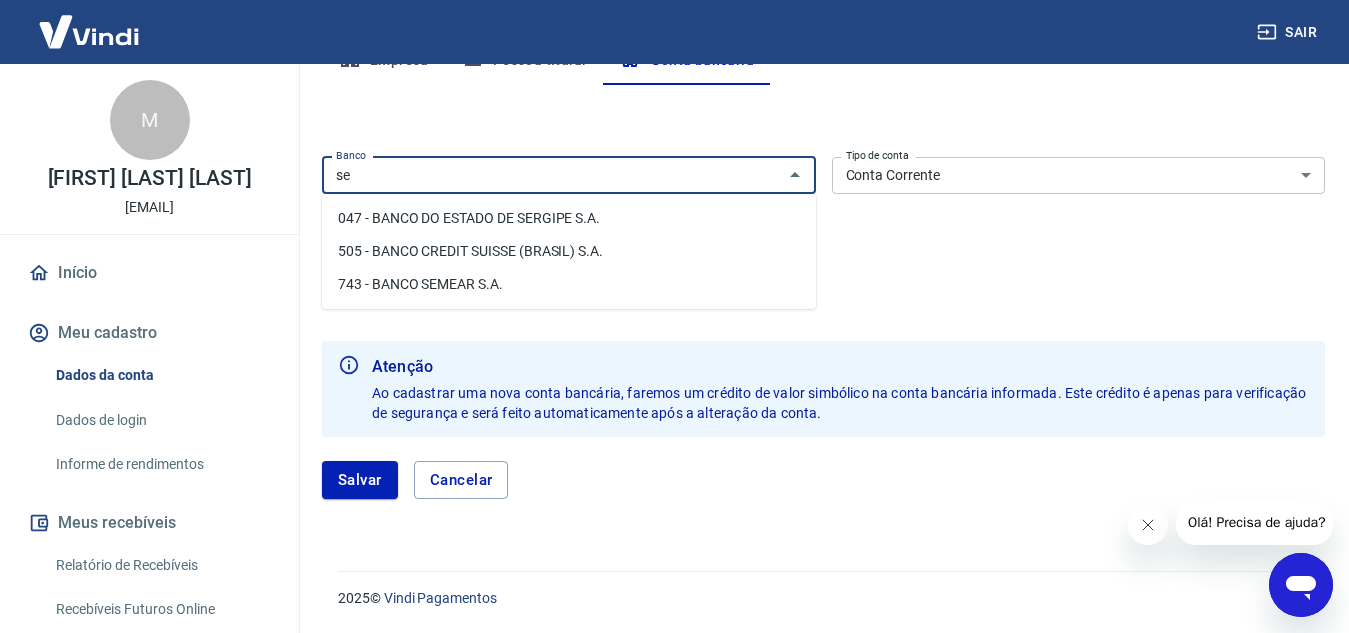 type on "s" 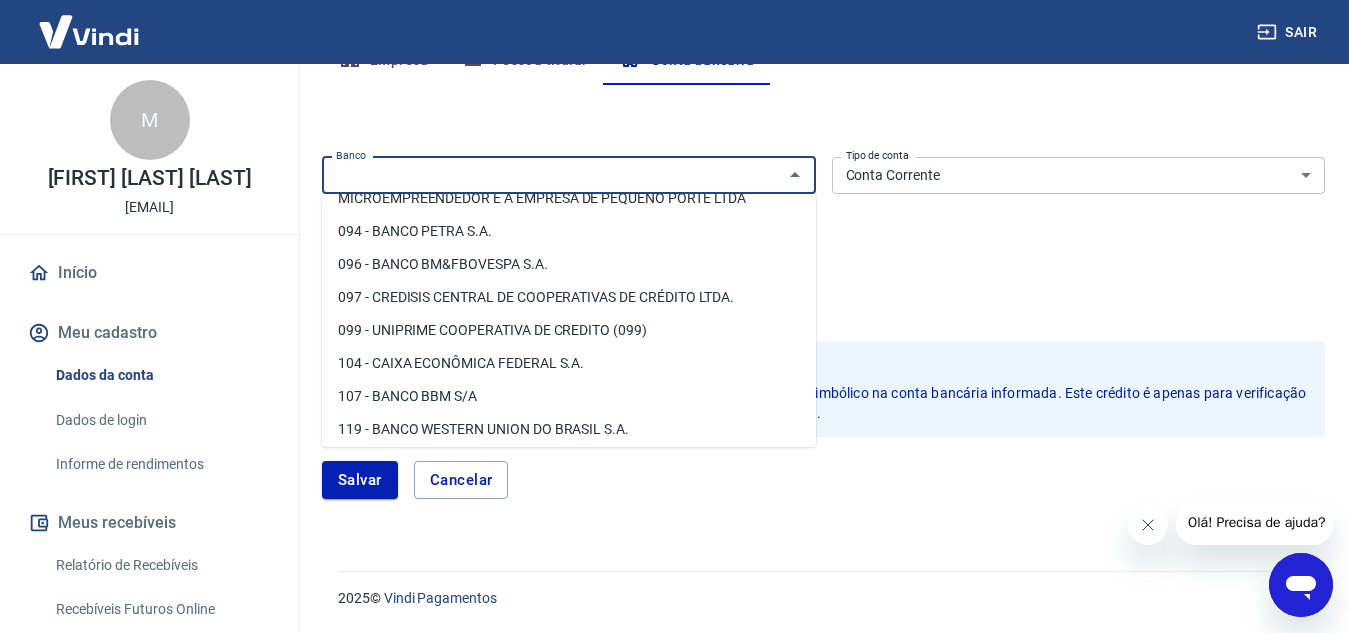 scroll, scrollTop: 1000, scrollLeft: 0, axis: vertical 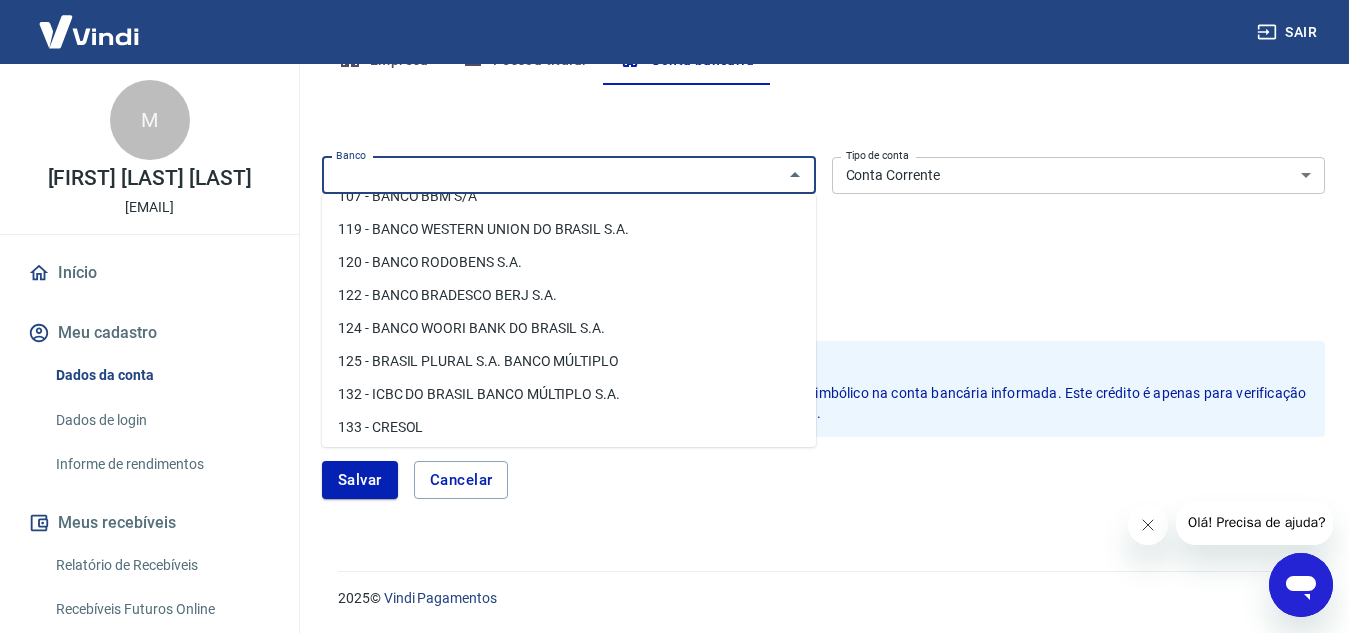 click on "Banco" at bounding box center [552, 175] 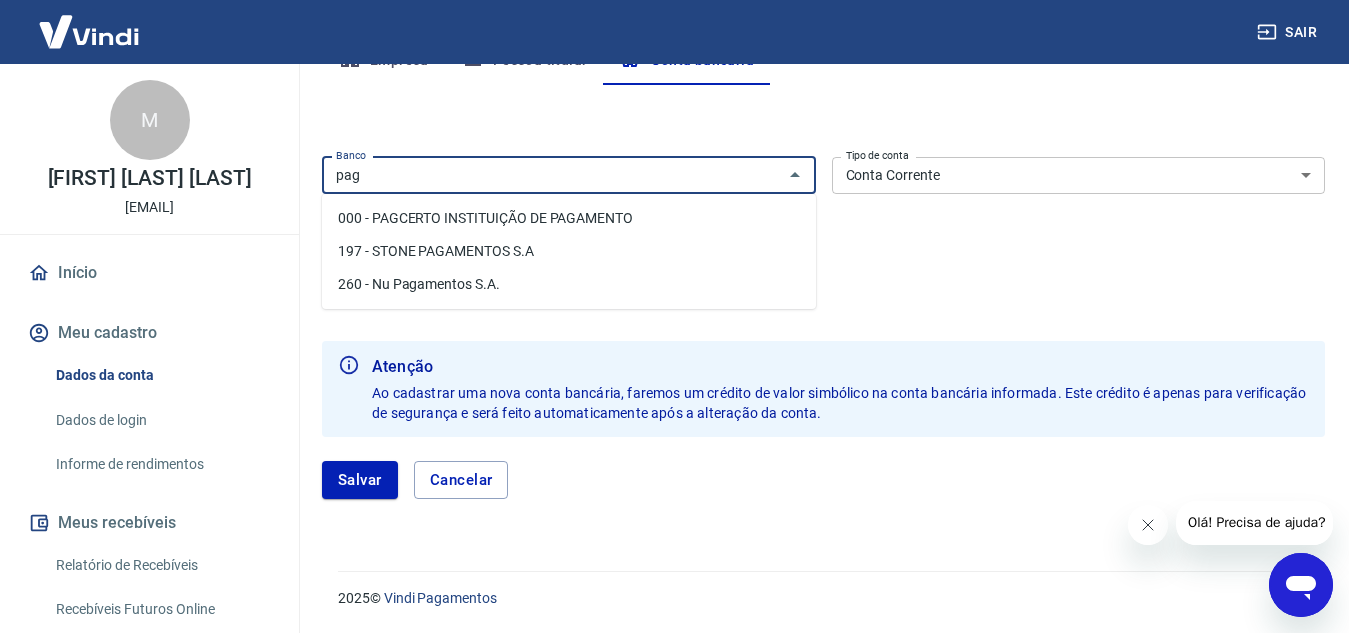 click on "197 - STONE PAGAMENTOS S.A" at bounding box center (569, 251) 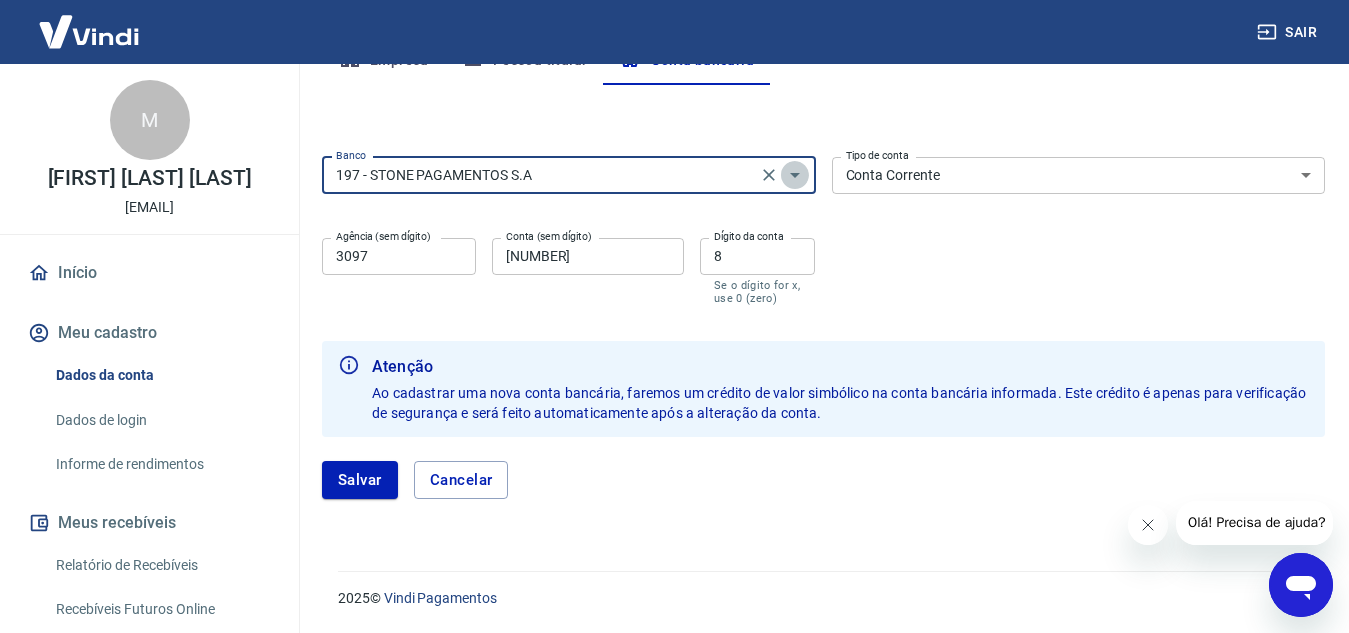 click 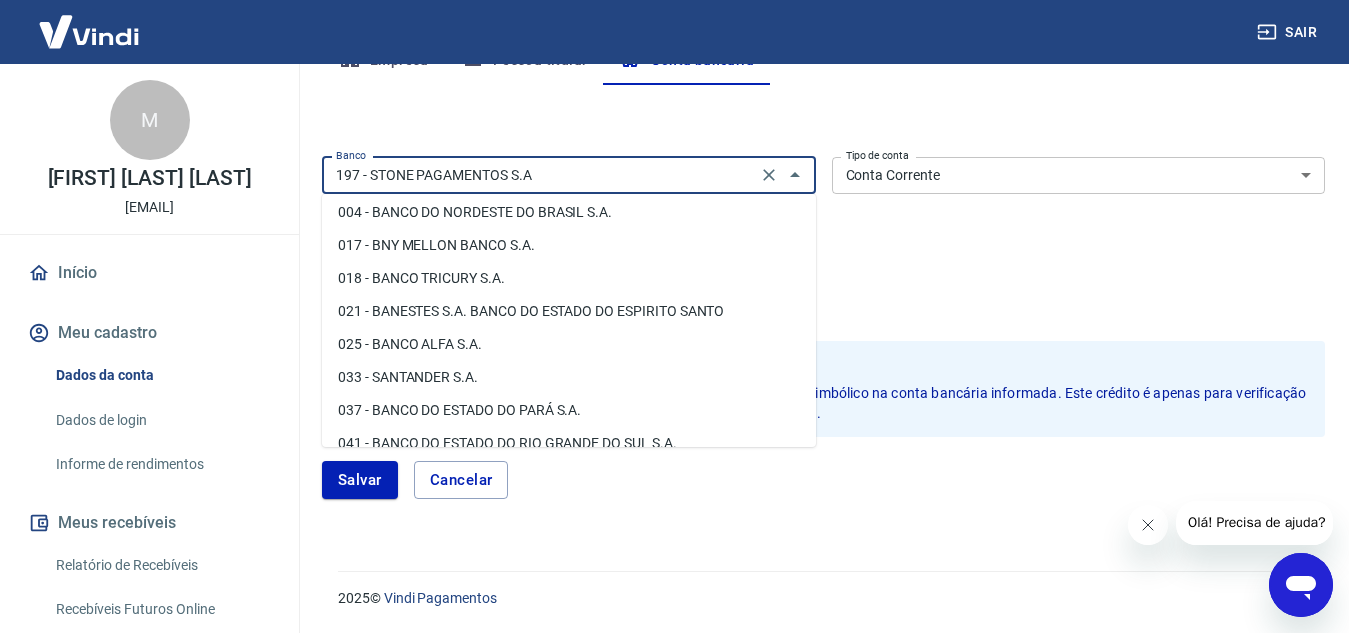 scroll, scrollTop: 0, scrollLeft: 0, axis: both 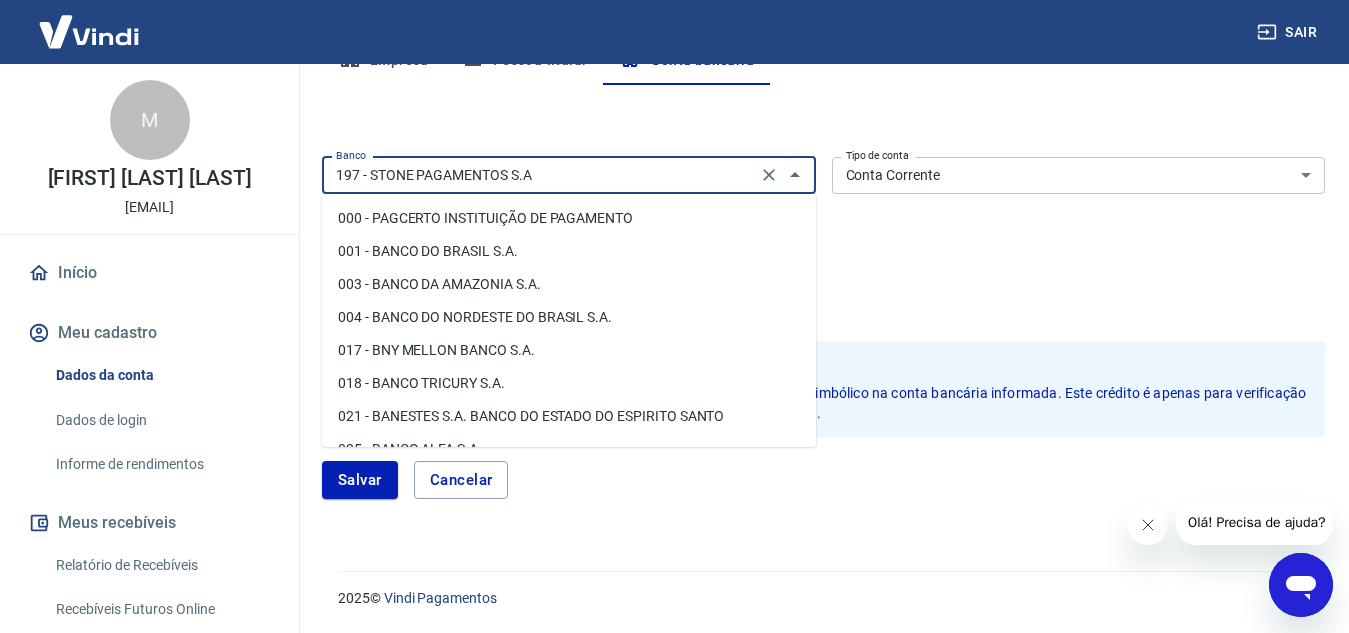 click on "197 - STONE PAGAMENTOS S.A" at bounding box center (539, 175) 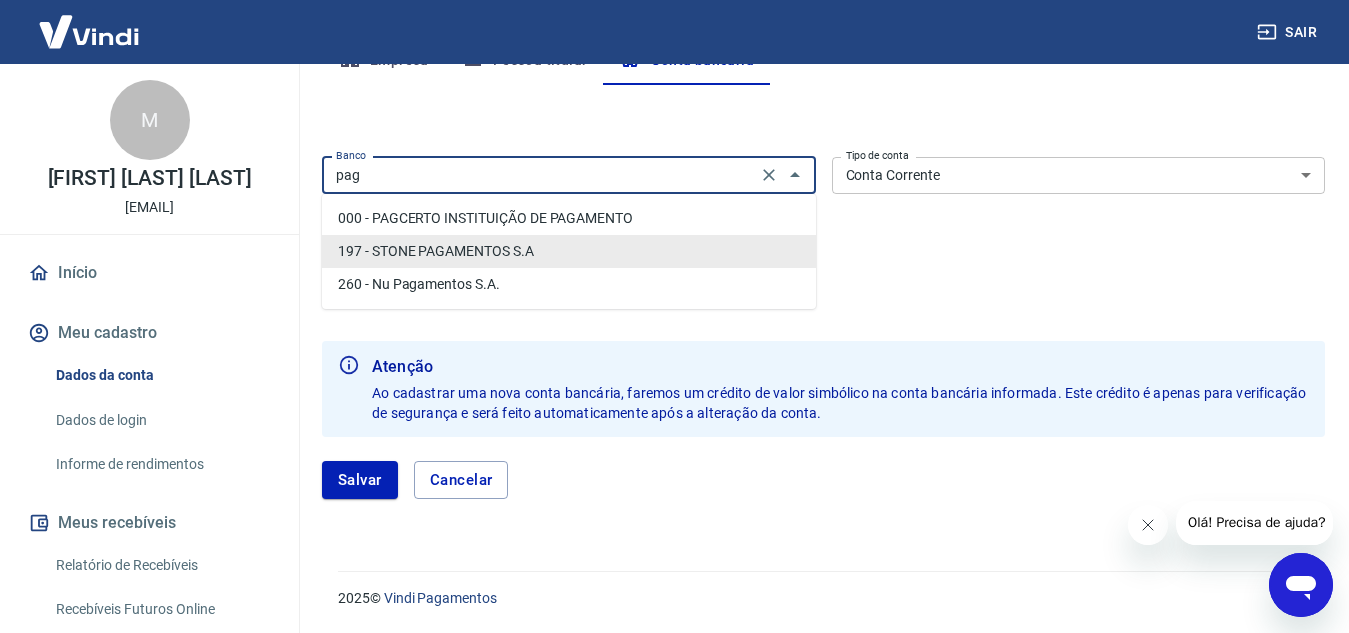 scroll, scrollTop: 0, scrollLeft: 0, axis: both 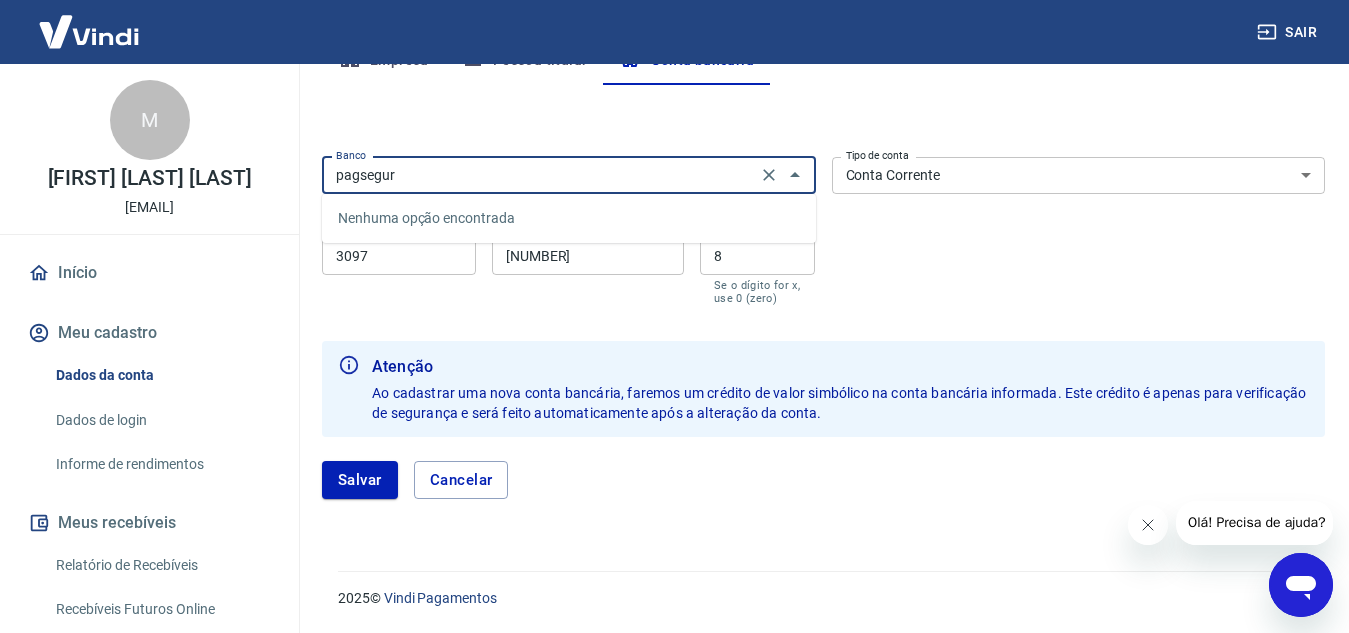 type on "pagseguro" 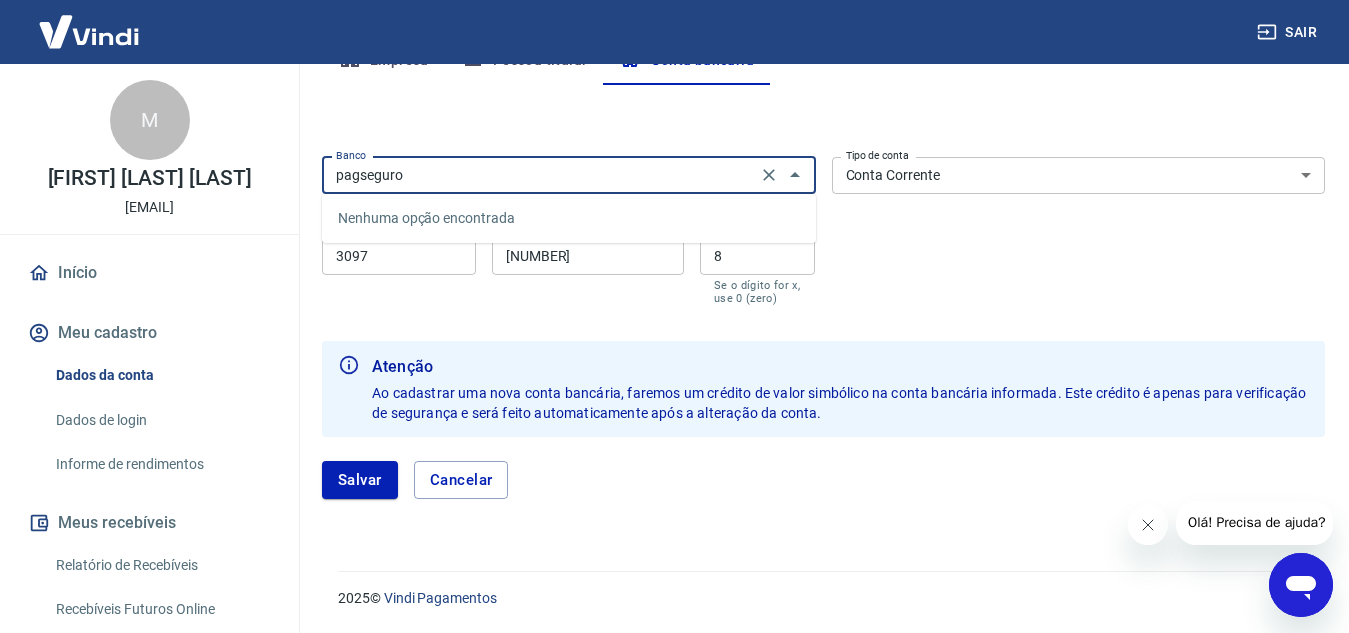 click 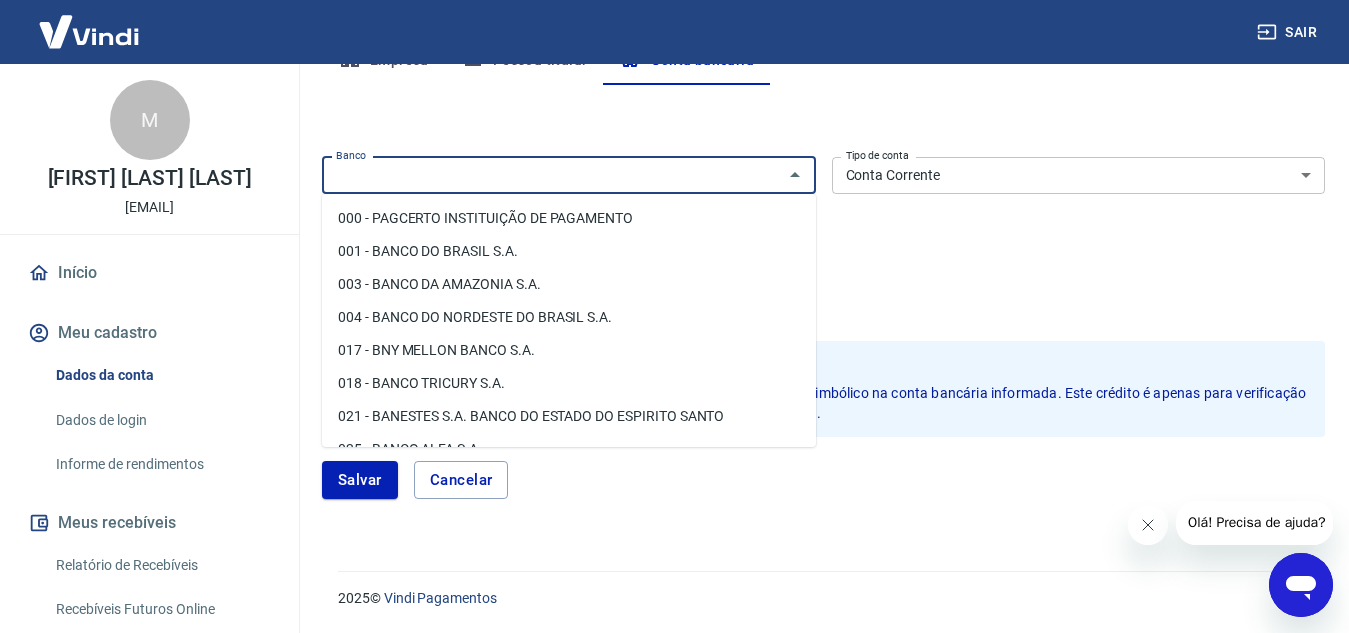 type 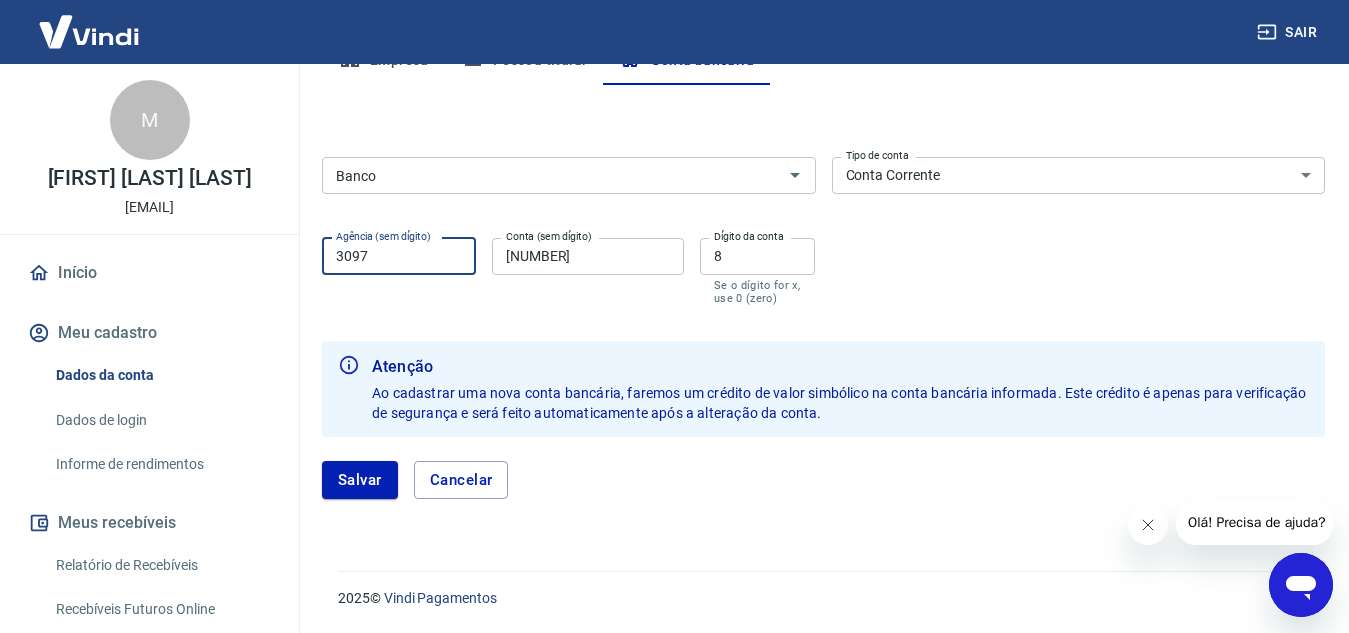 click on "3097" at bounding box center (399, 256) 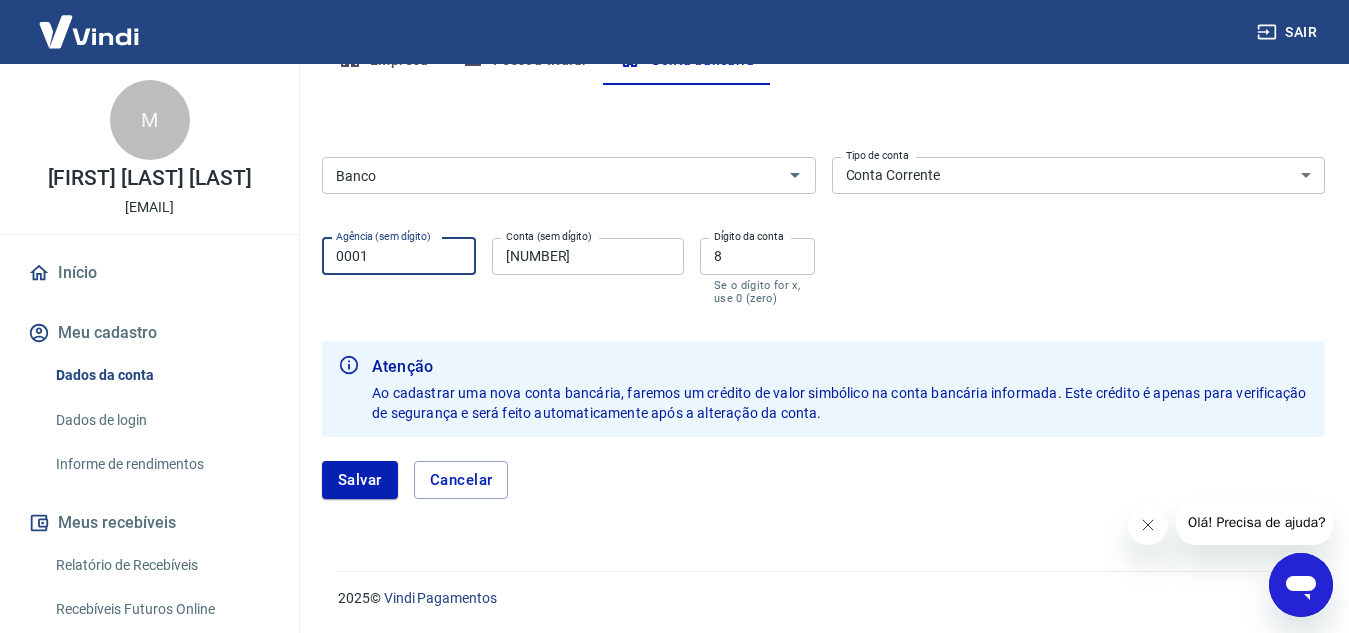 type on "0001" 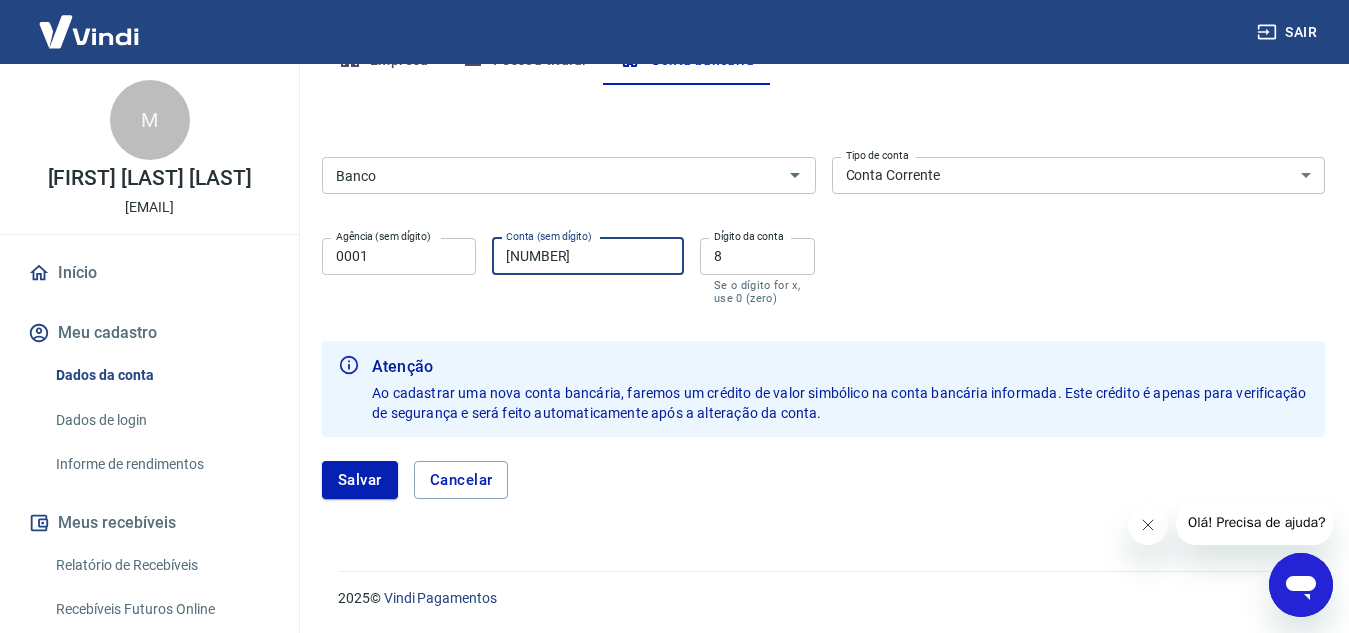 click on "Banco" at bounding box center (569, 175) 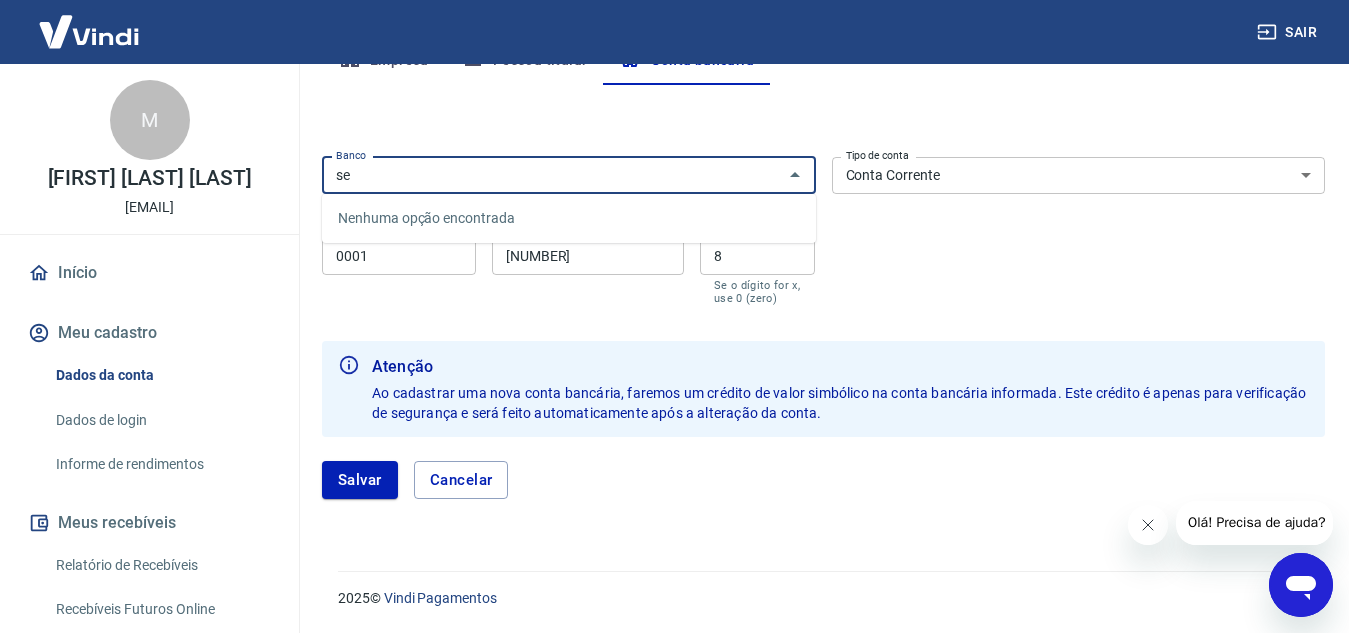 type on "s" 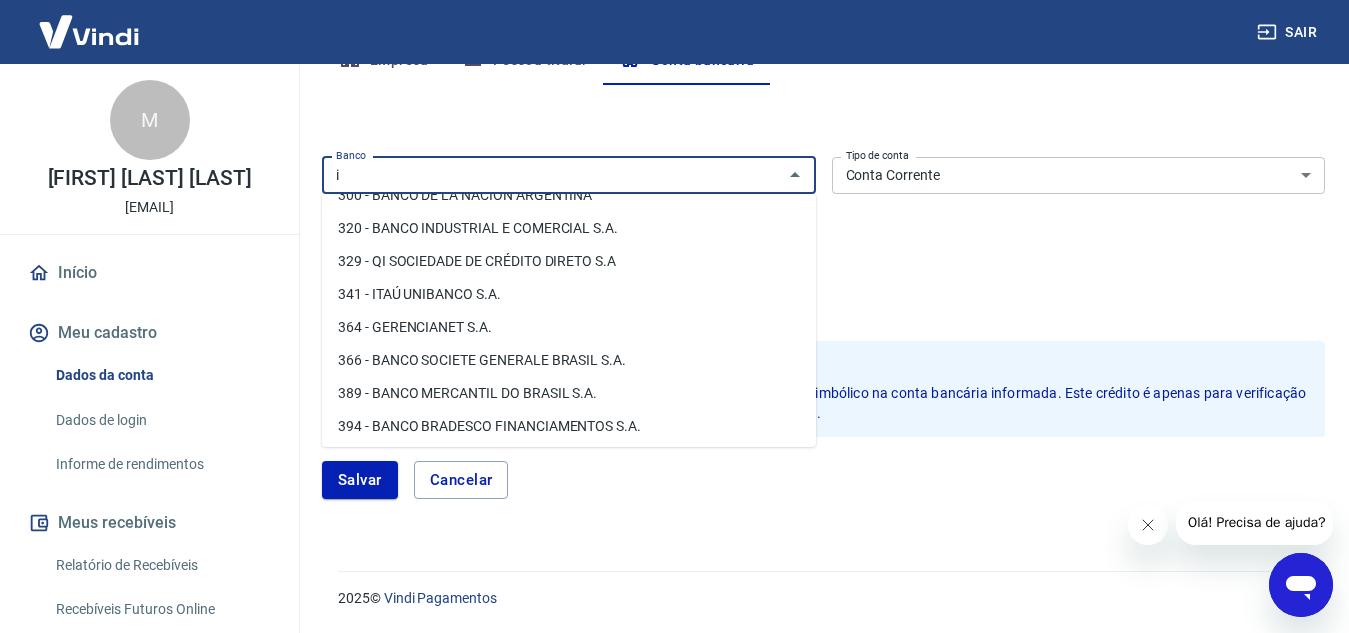 scroll, scrollTop: 0, scrollLeft: 0, axis: both 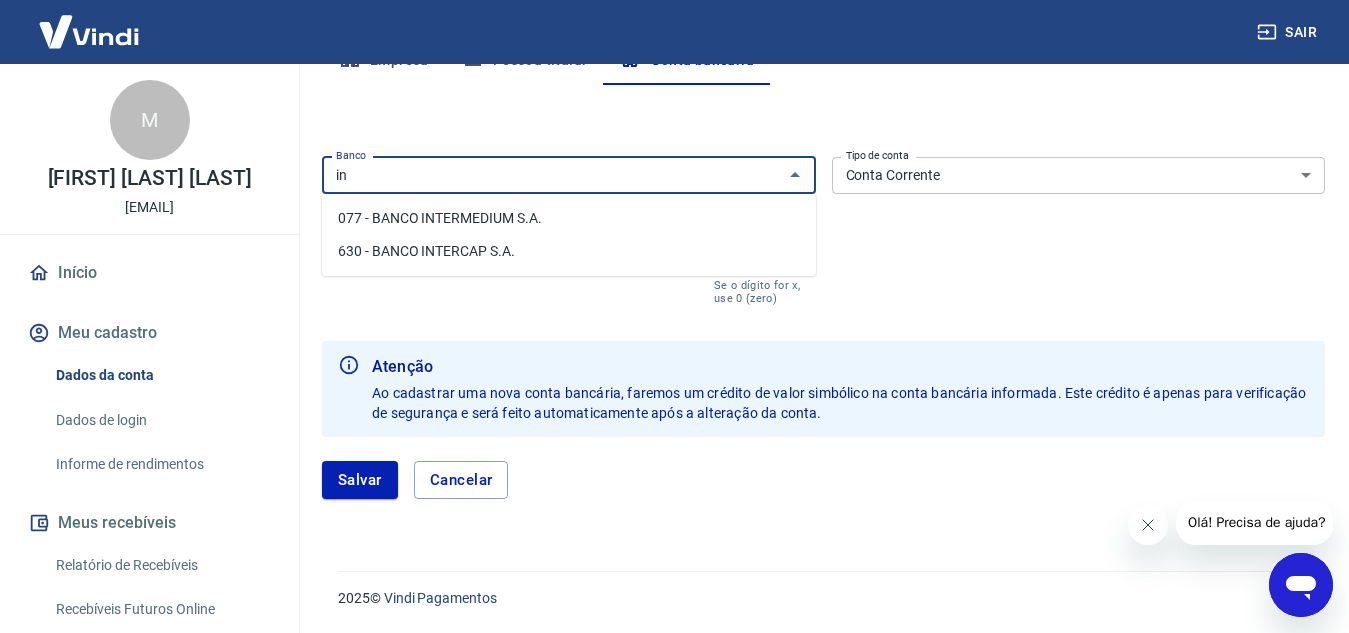 type on "i" 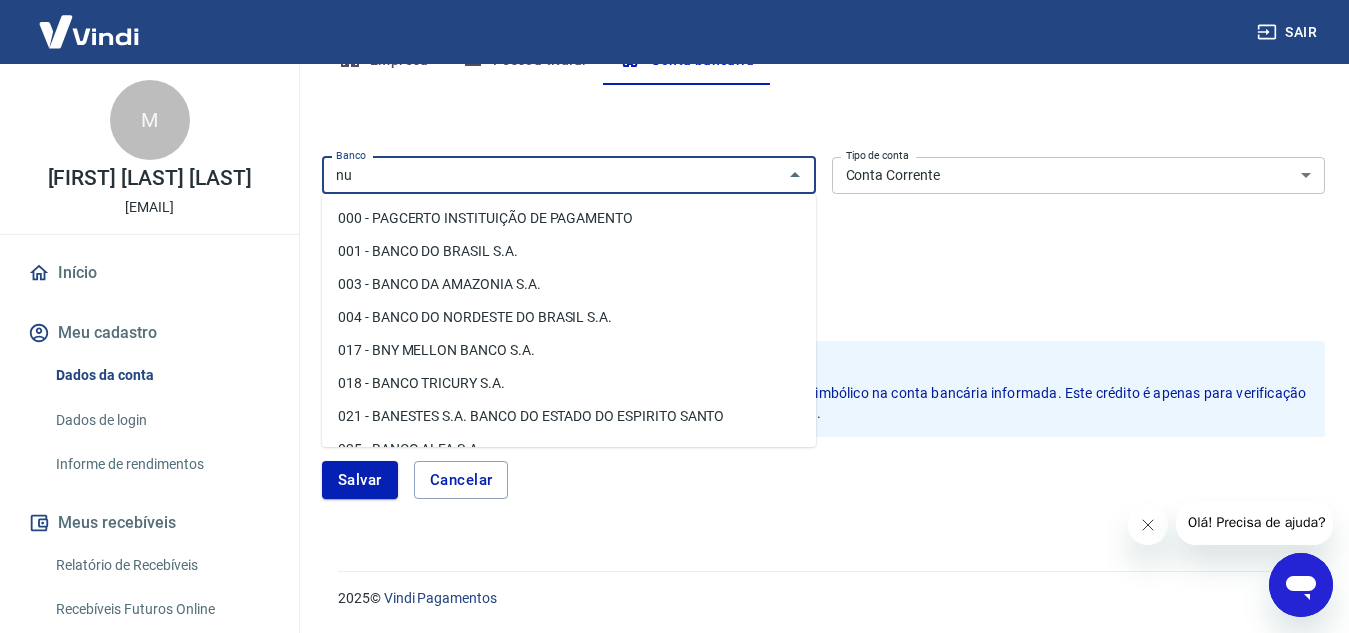 type on "n" 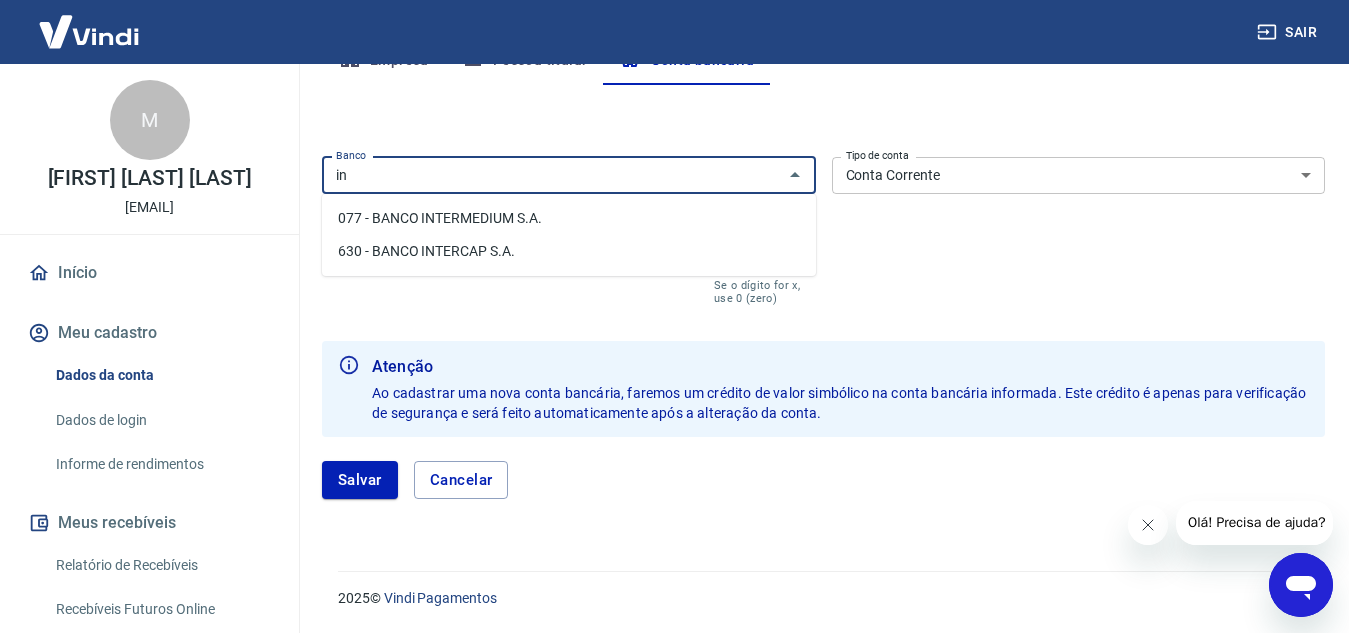 type on "i" 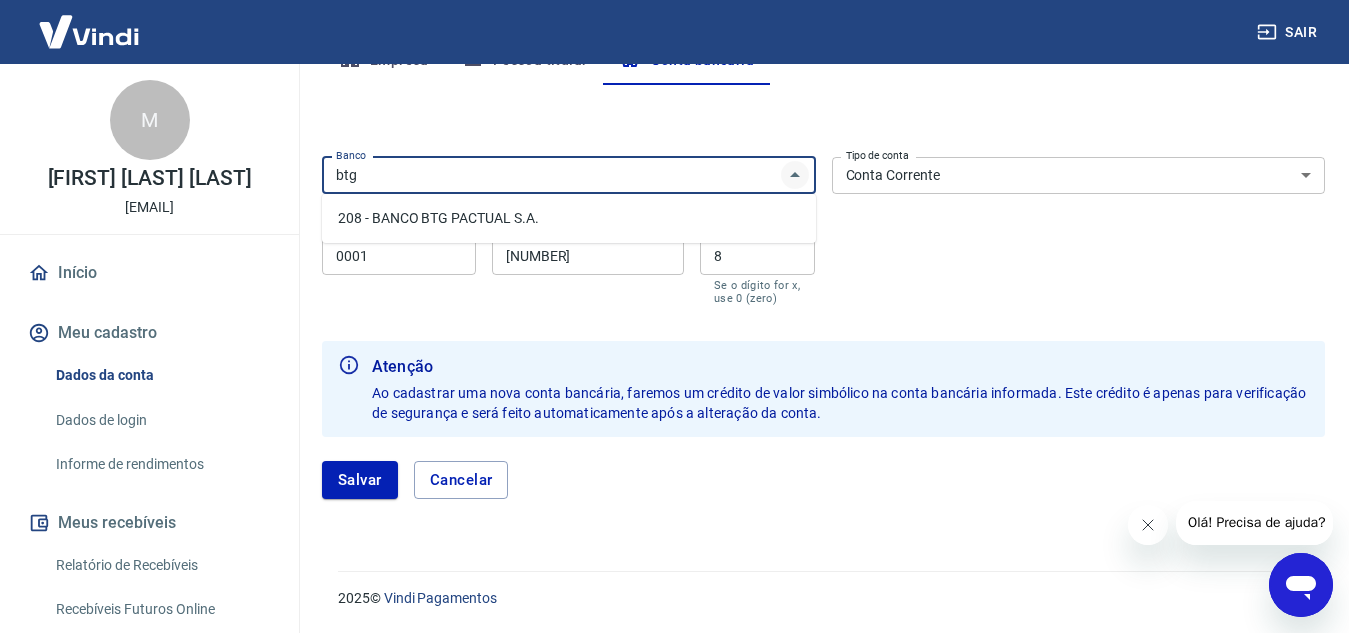 click 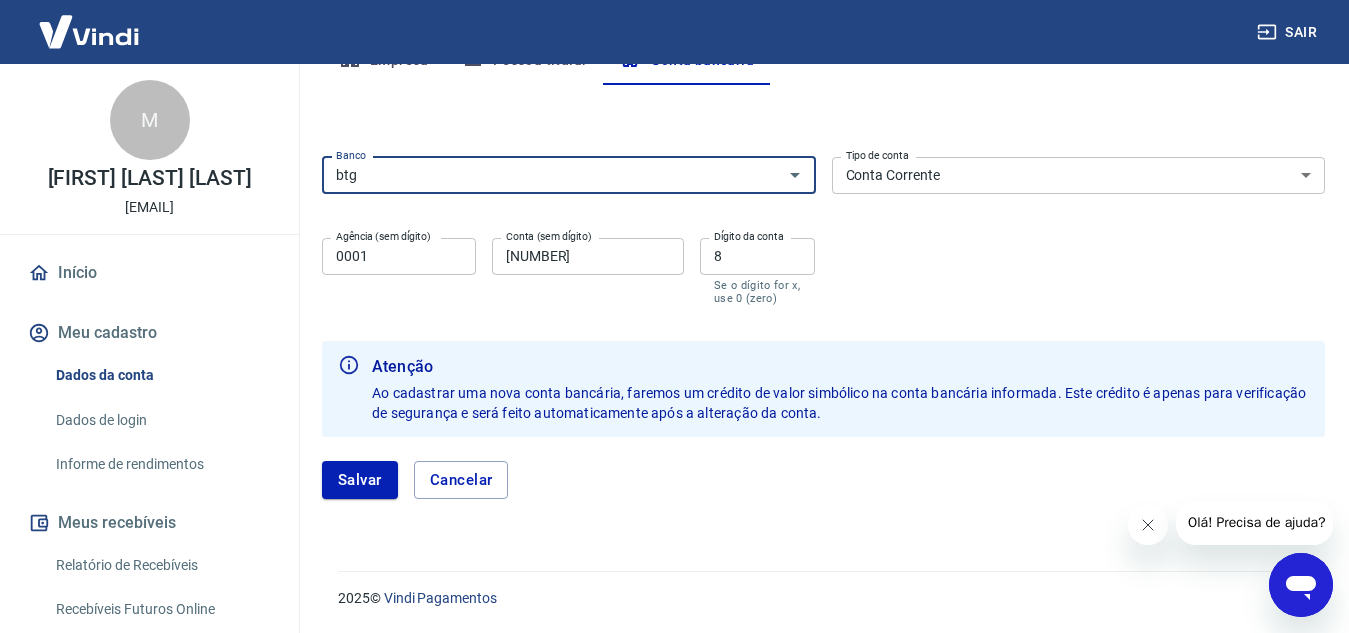 type on "btg" 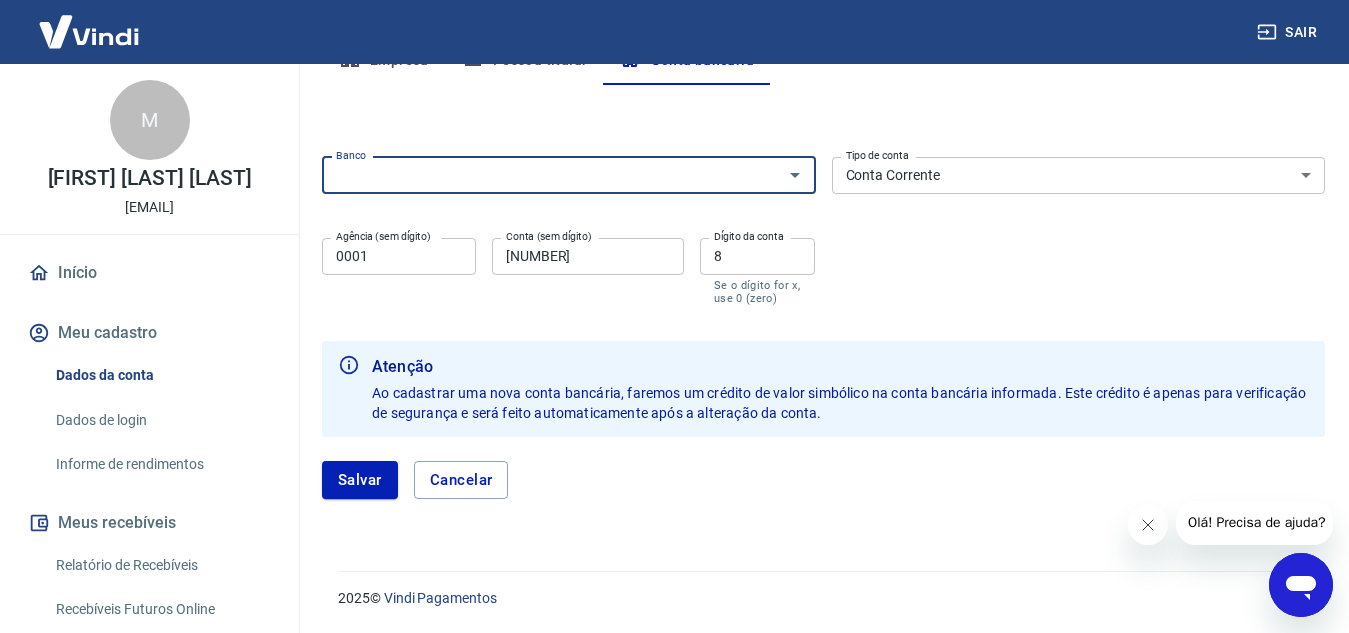 click on "Banco Banco Tipo de conta Conta Corrente Conta Poupança Tipo de conta Agência (sem dígito) 0001 Agência (sem dígito) Conta (sem dígito) 13008283 Conta (sem dígito) Dígito da conta 8 Dígito da conta Se o dígito for x, use 0 (zero)" at bounding box center (823, 229) 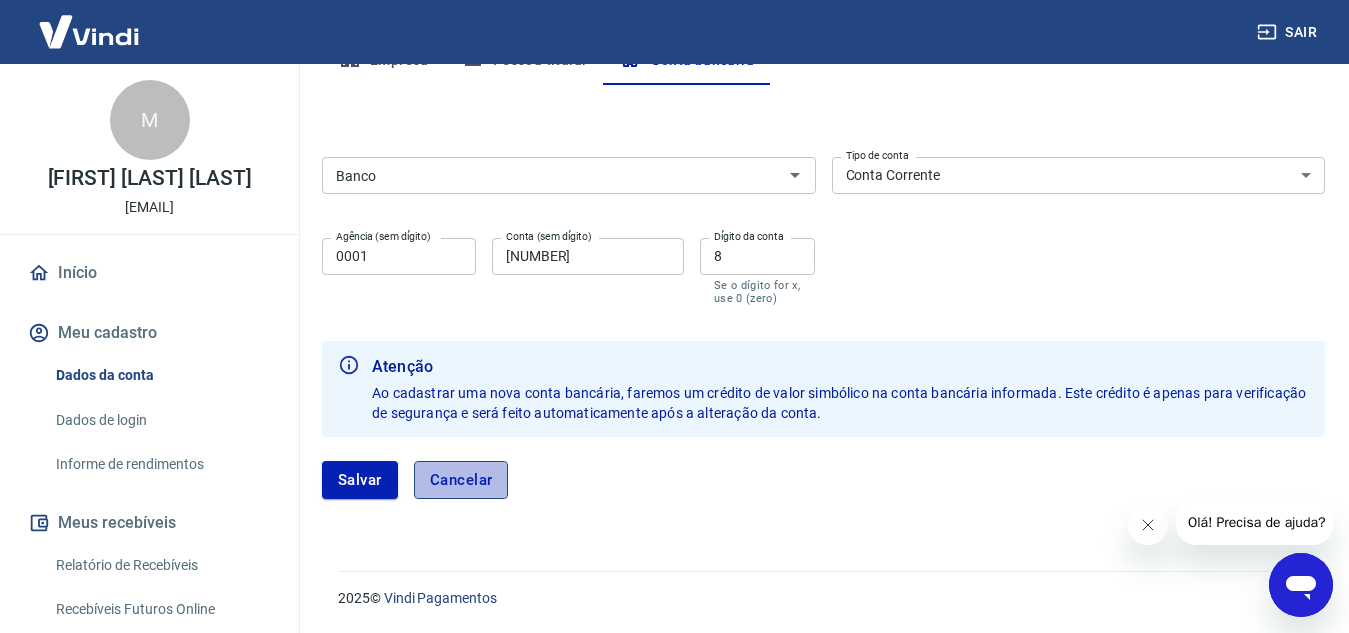 click on "Cancelar" at bounding box center [461, 480] 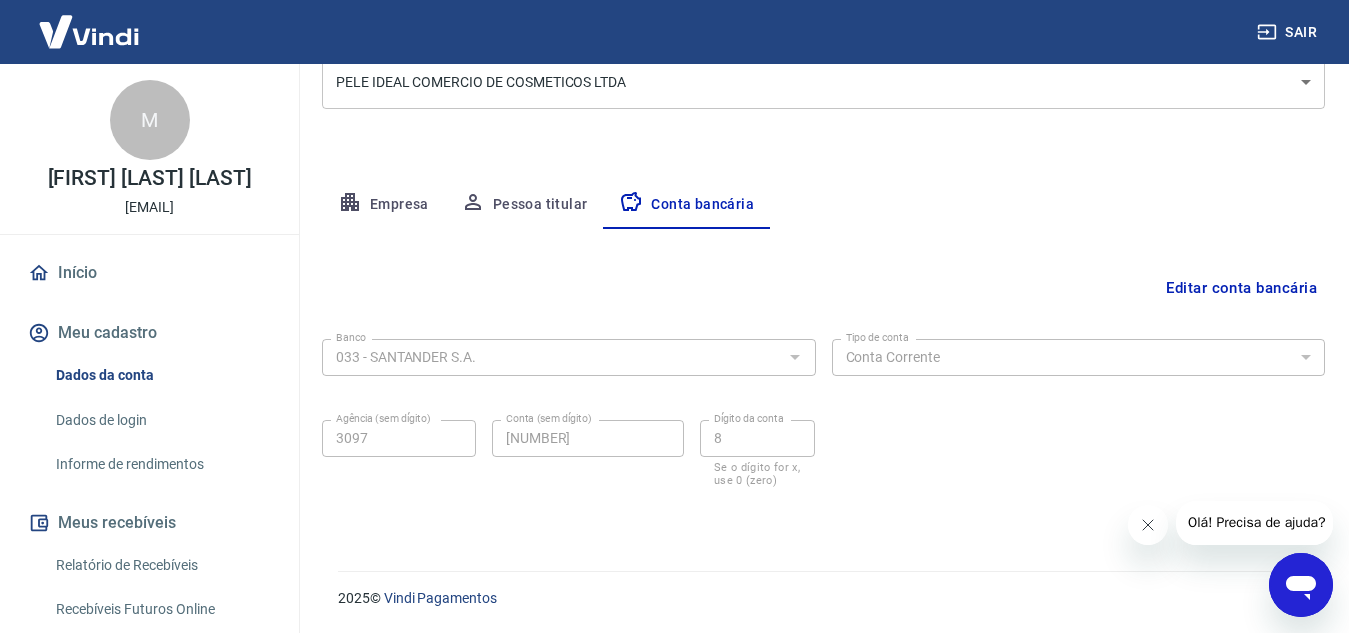 scroll, scrollTop: 278, scrollLeft: 0, axis: vertical 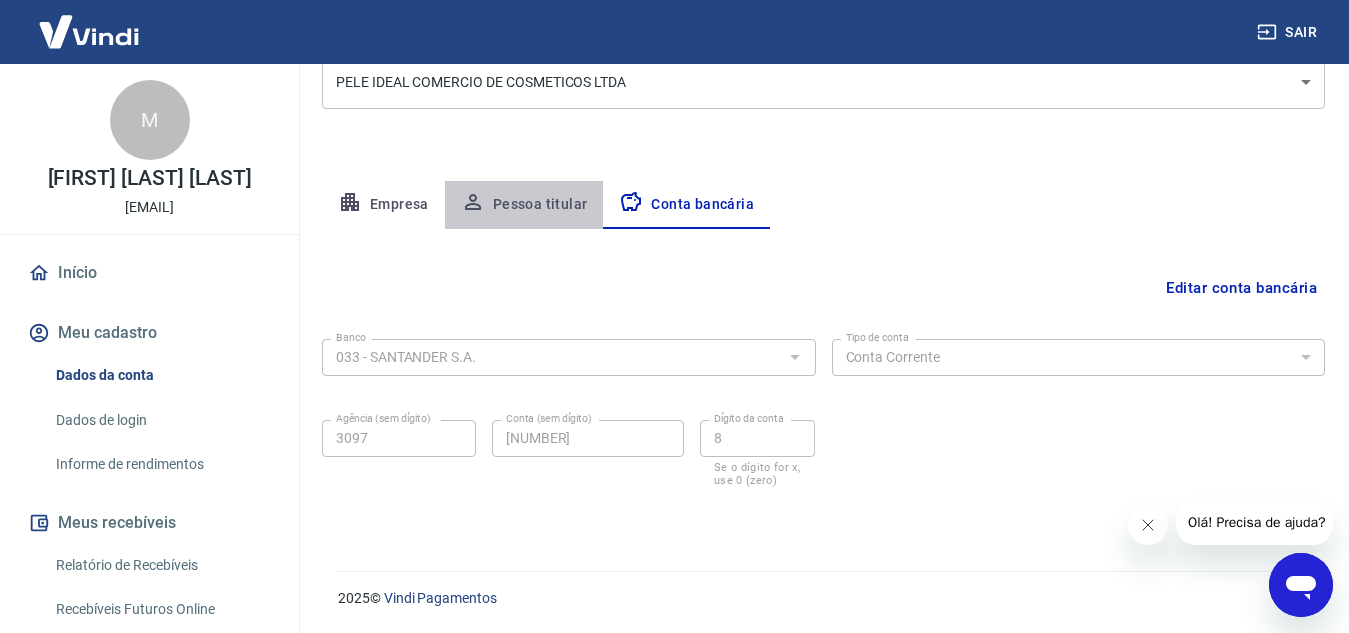 click on "Pessoa titular" at bounding box center [524, 205] 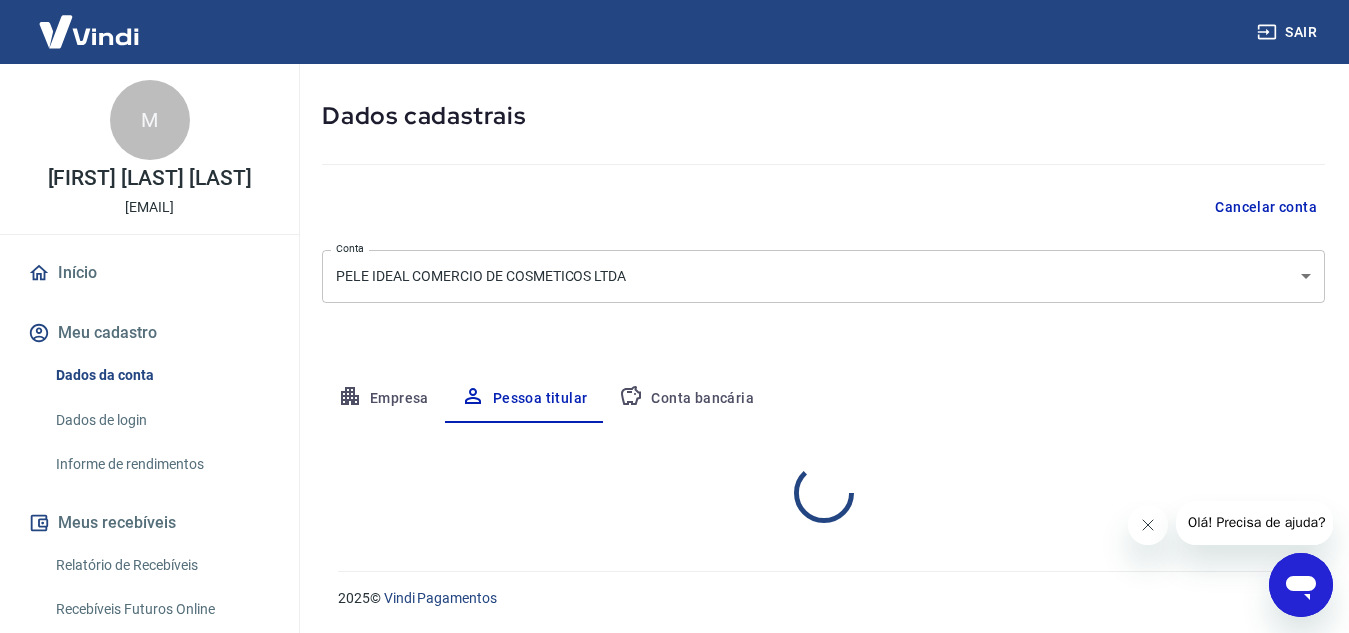 scroll, scrollTop: 167, scrollLeft: 0, axis: vertical 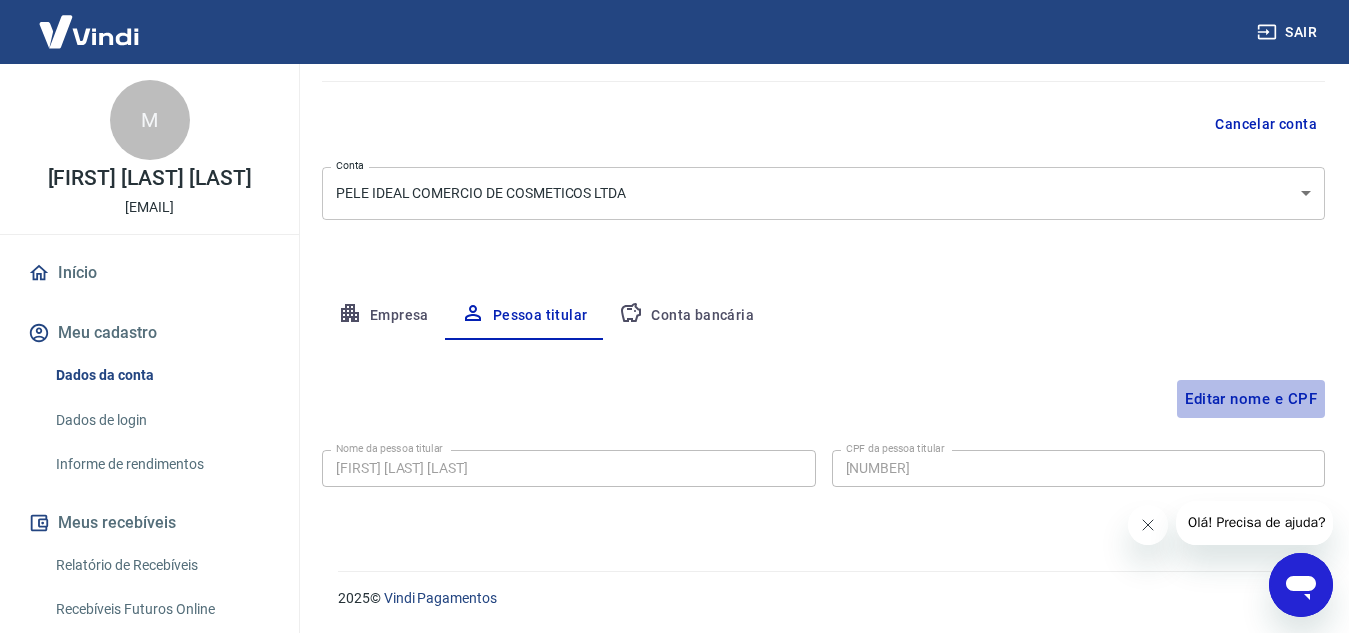 click on "Editar nome e CPF" at bounding box center (1251, 399) 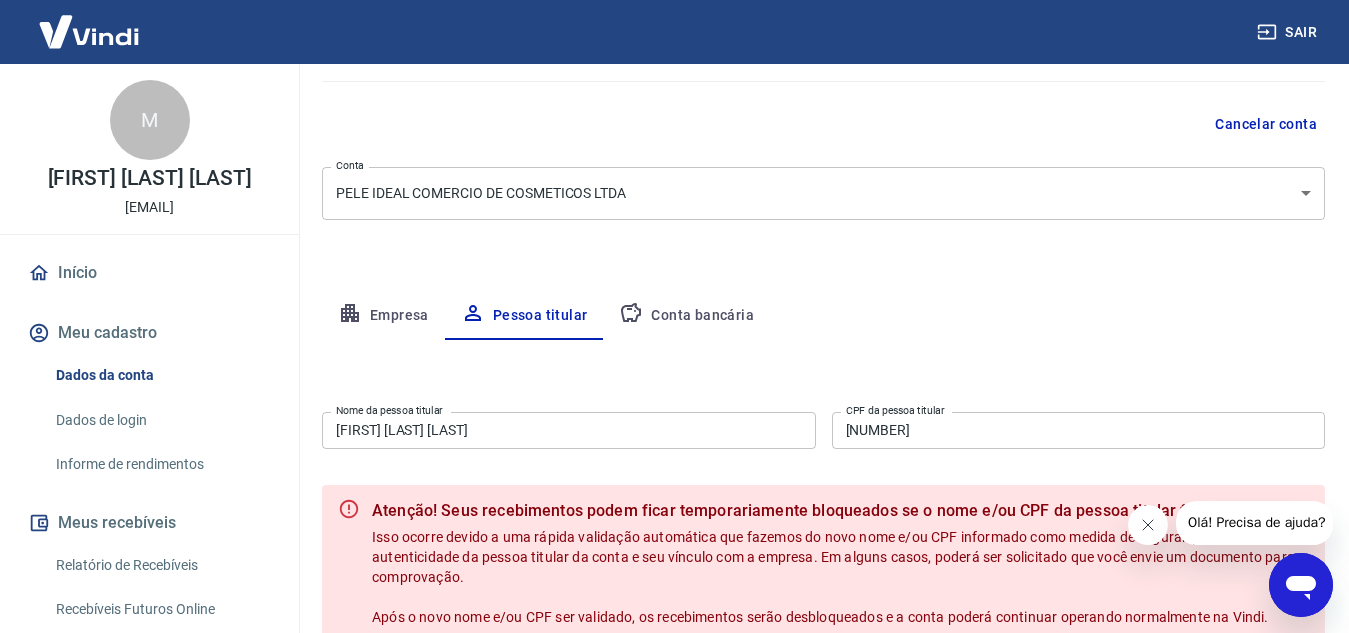 click on "[FIRST] [LAST] [LAST]" at bounding box center [569, 430] 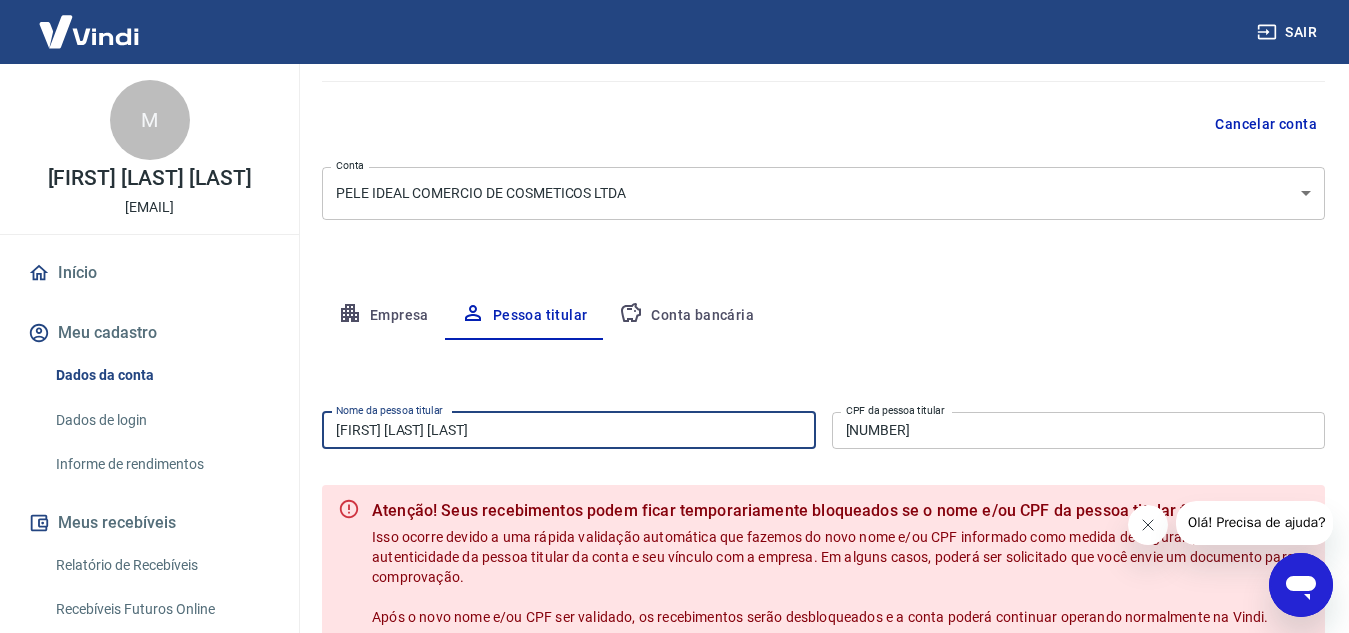 click on "[FIRST] [LAST] [LAST]" at bounding box center (569, 430) 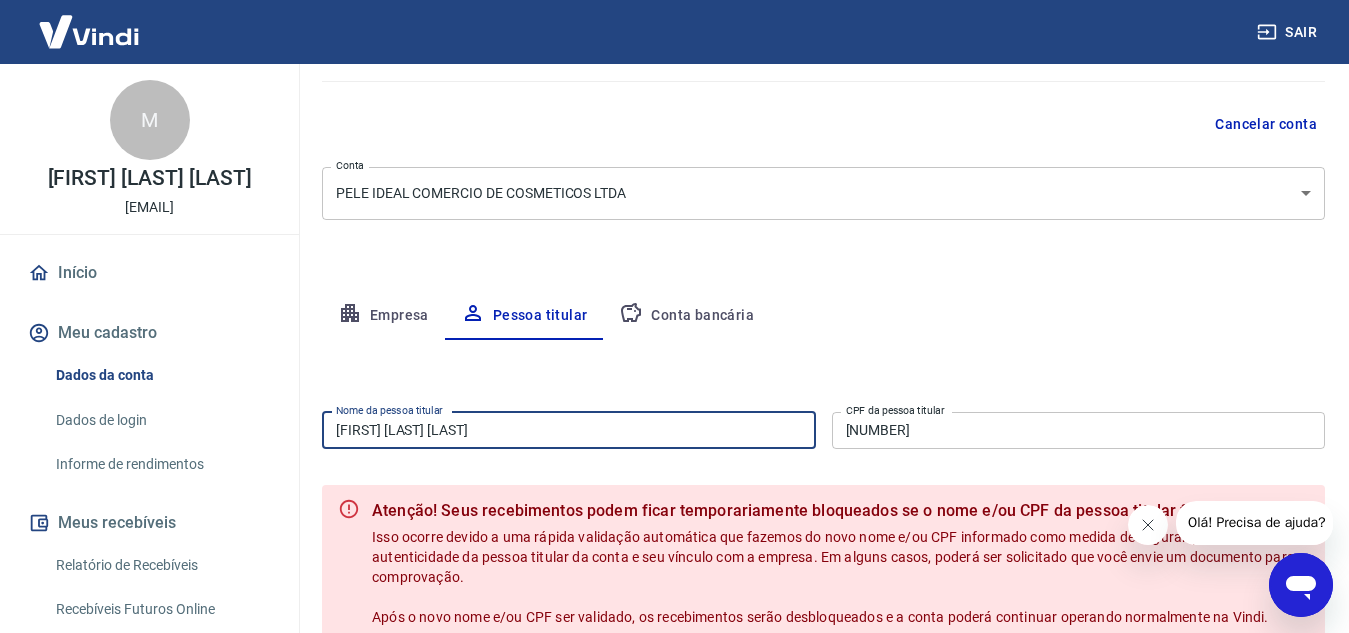type on "Diego Garcia Silva" 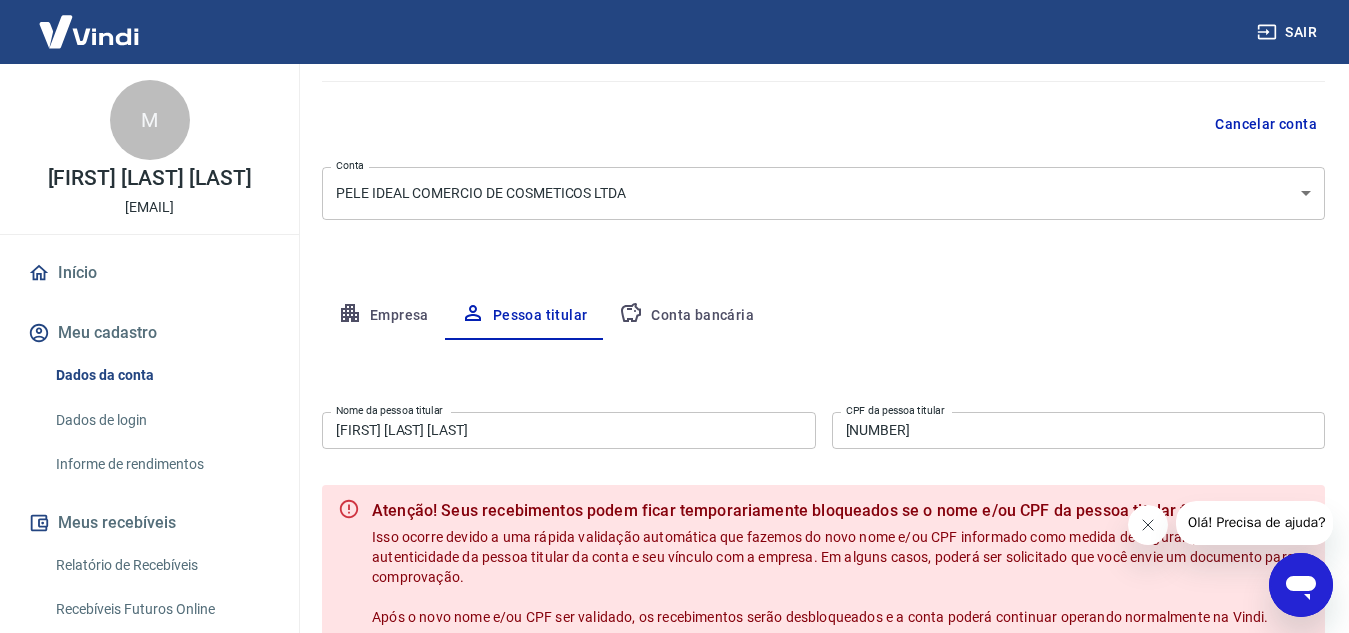 click on "102.218.196-30" at bounding box center (1079, 430) 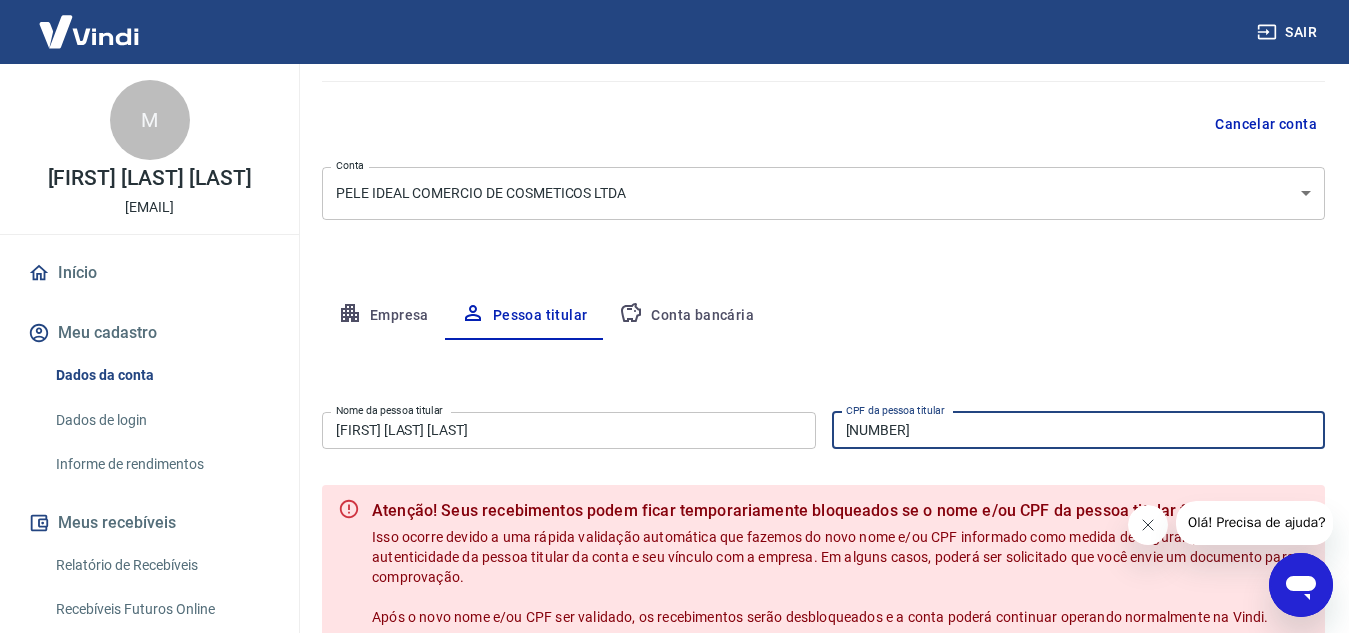 paste on "059.084.386-93" 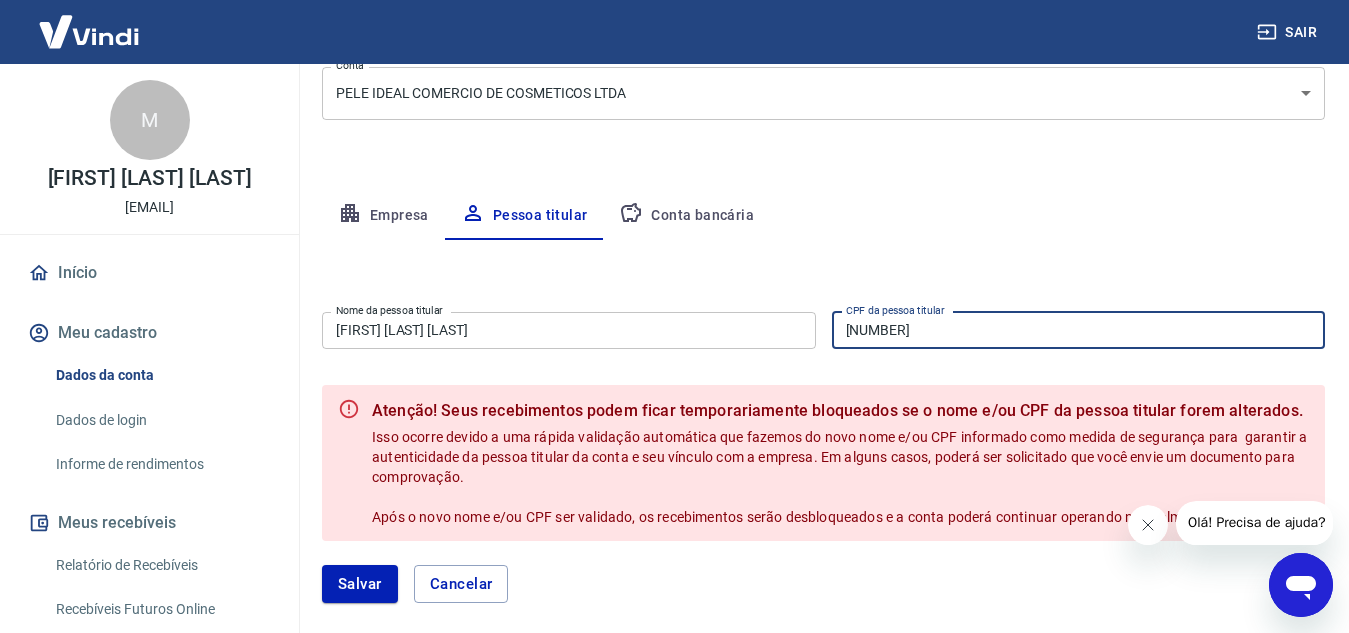 scroll, scrollTop: 371, scrollLeft: 0, axis: vertical 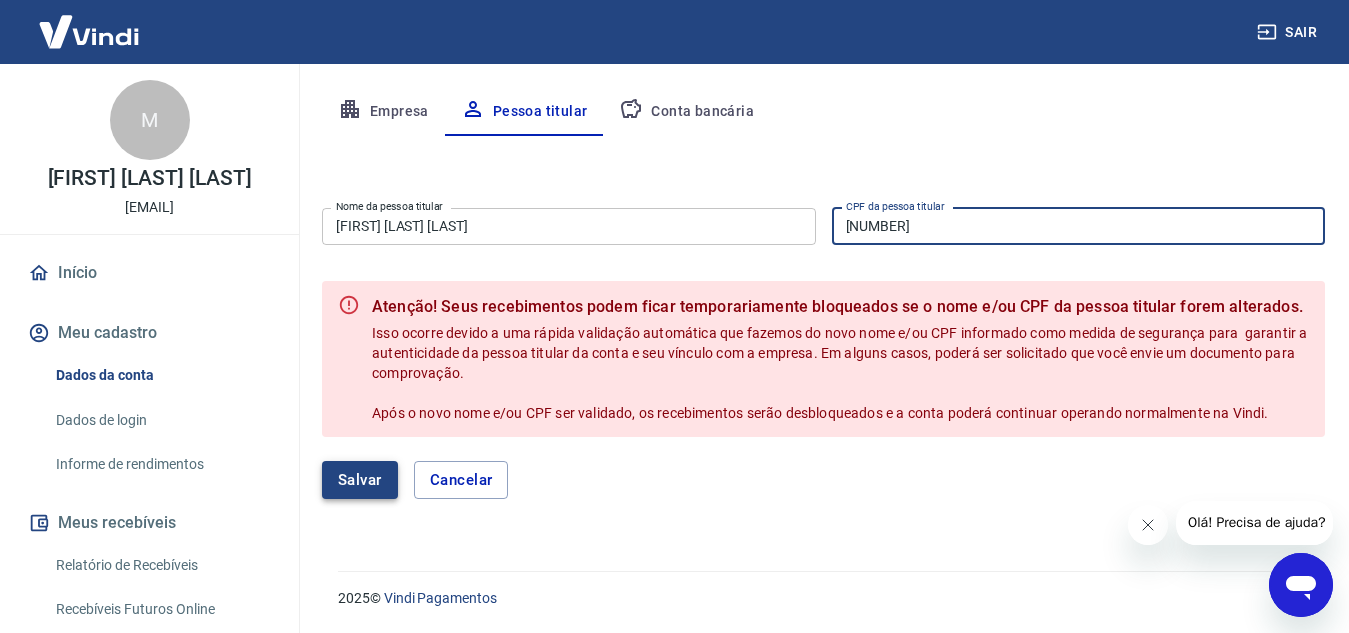 type on "059.084.386-93" 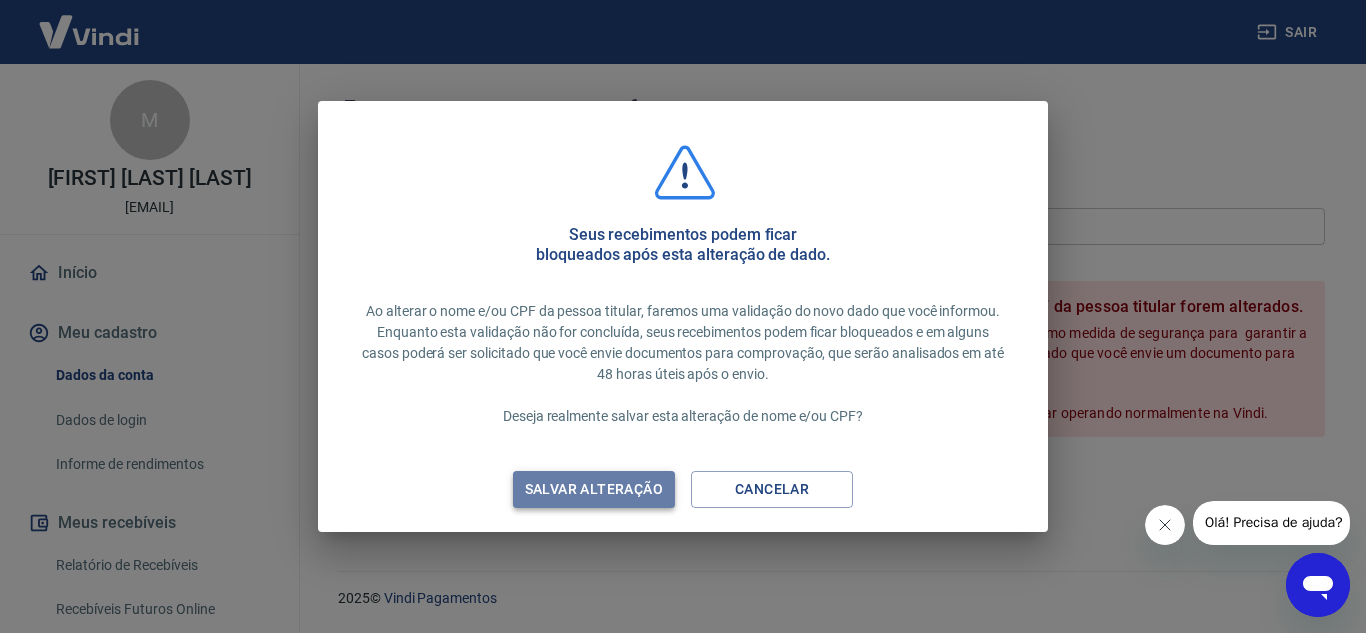 click on "Salvar alteração" at bounding box center [594, 489] 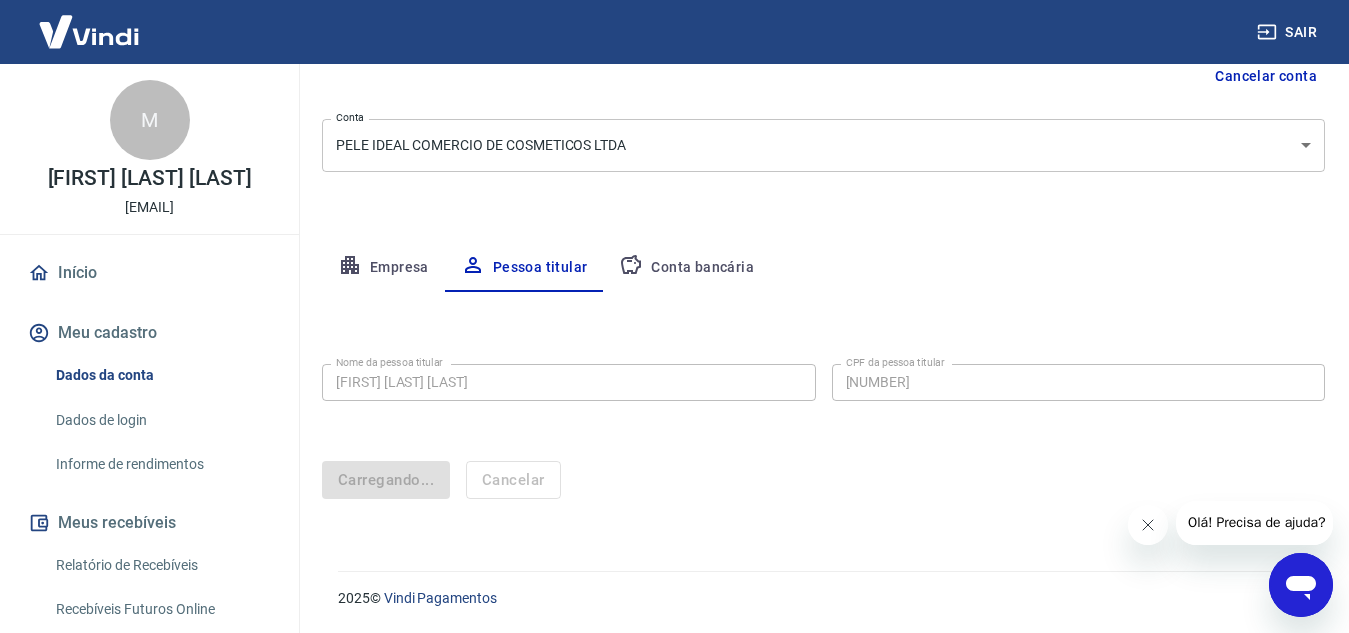 scroll, scrollTop: 215, scrollLeft: 0, axis: vertical 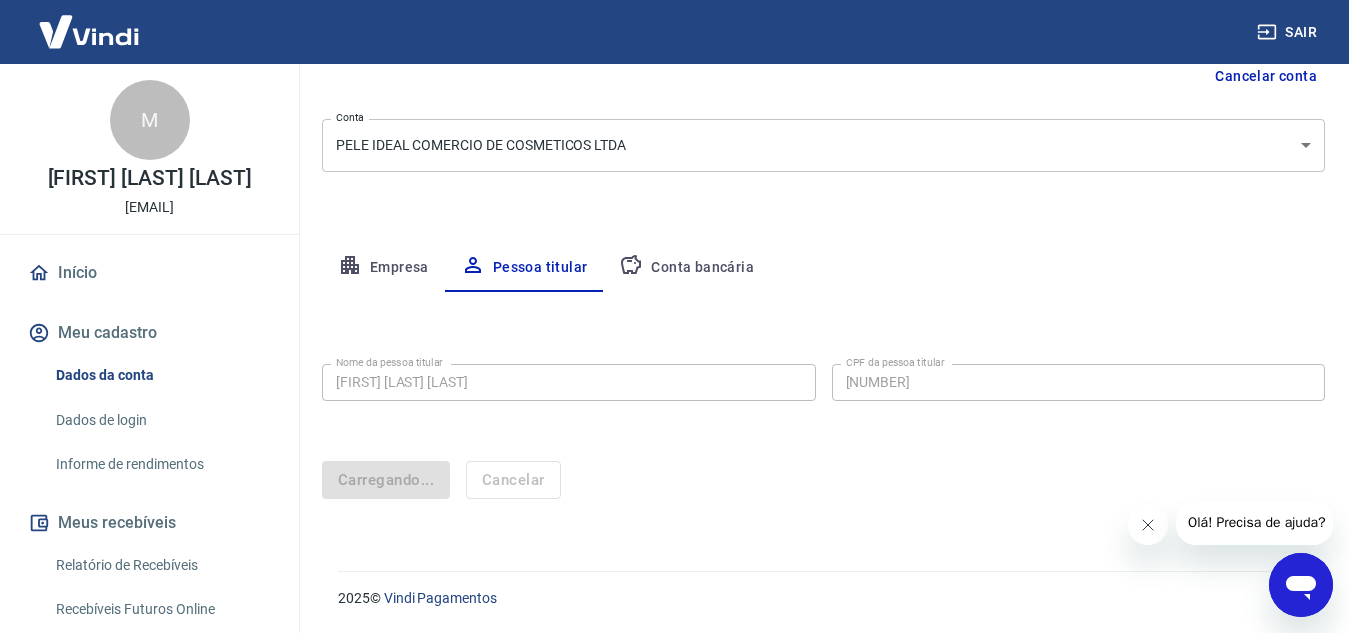 click on "Conta bancária" at bounding box center [686, 268] 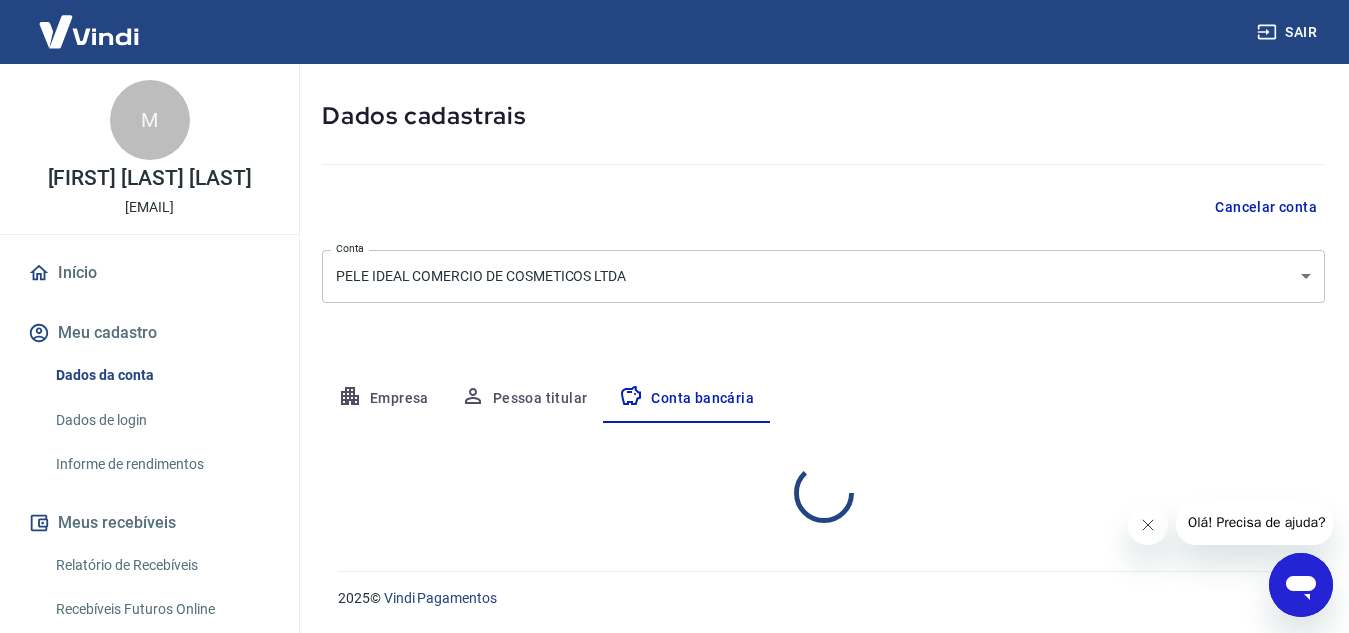 scroll, scrollTop: 215, scrollLeft: 0, axis: vertical 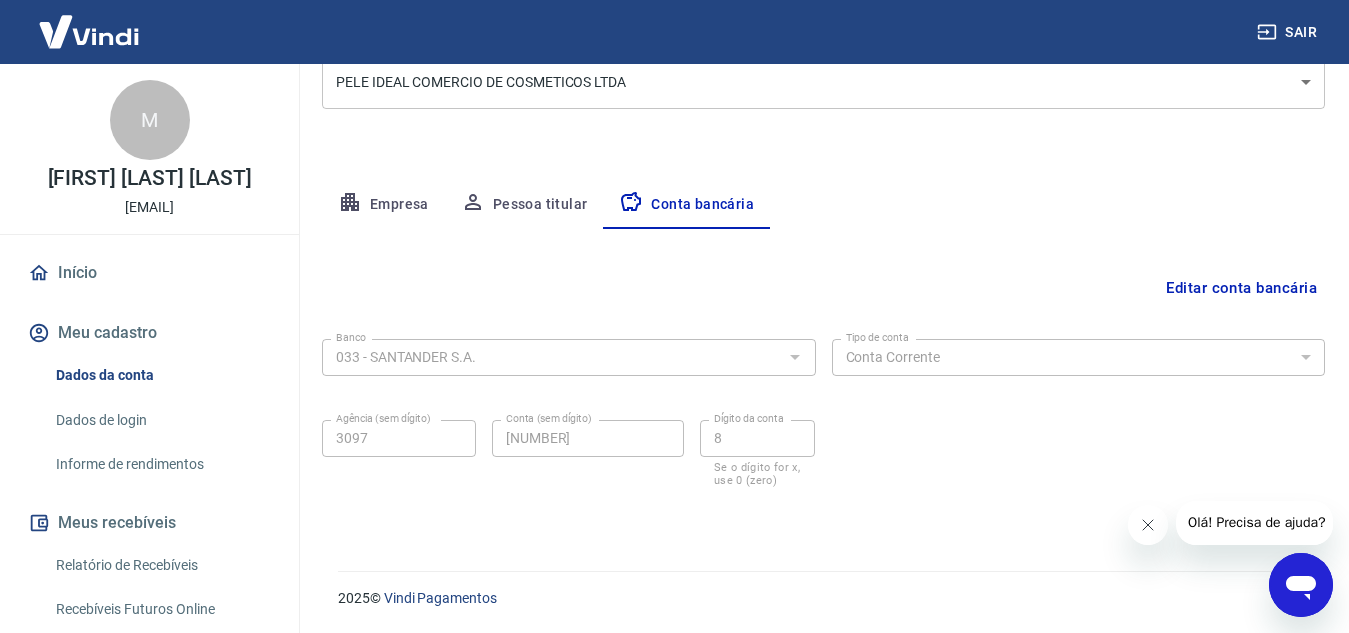 click on "Editar conta bancária" at bounding box center (1241, 288) 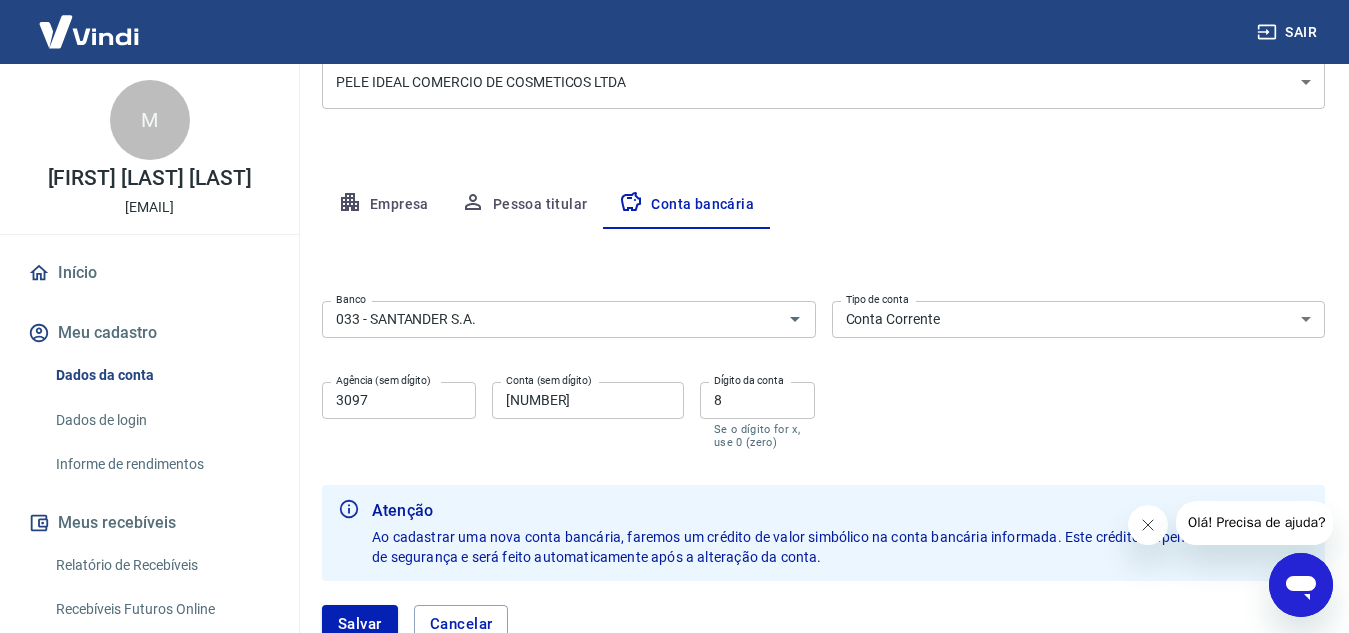 scroll, scrollTop: 378, scrollLeft: 0, axis: vertical 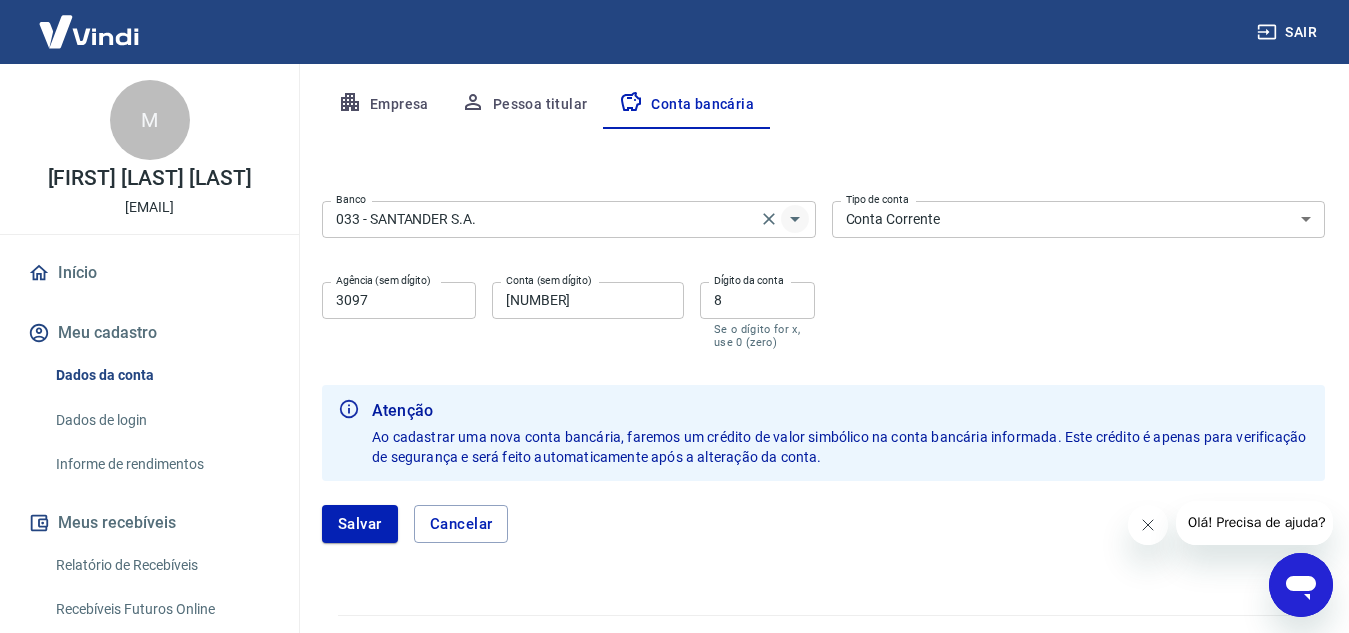 click 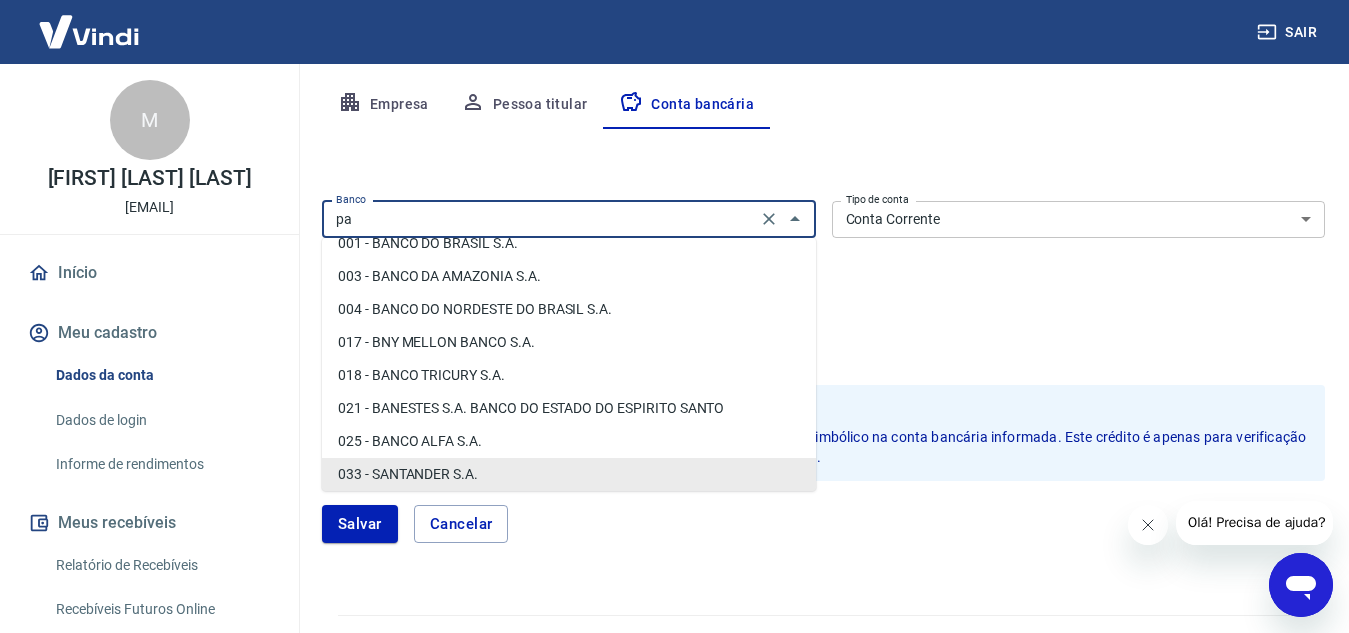 scroll, scrollTop: 0, scrollLeft: 0, axis: both 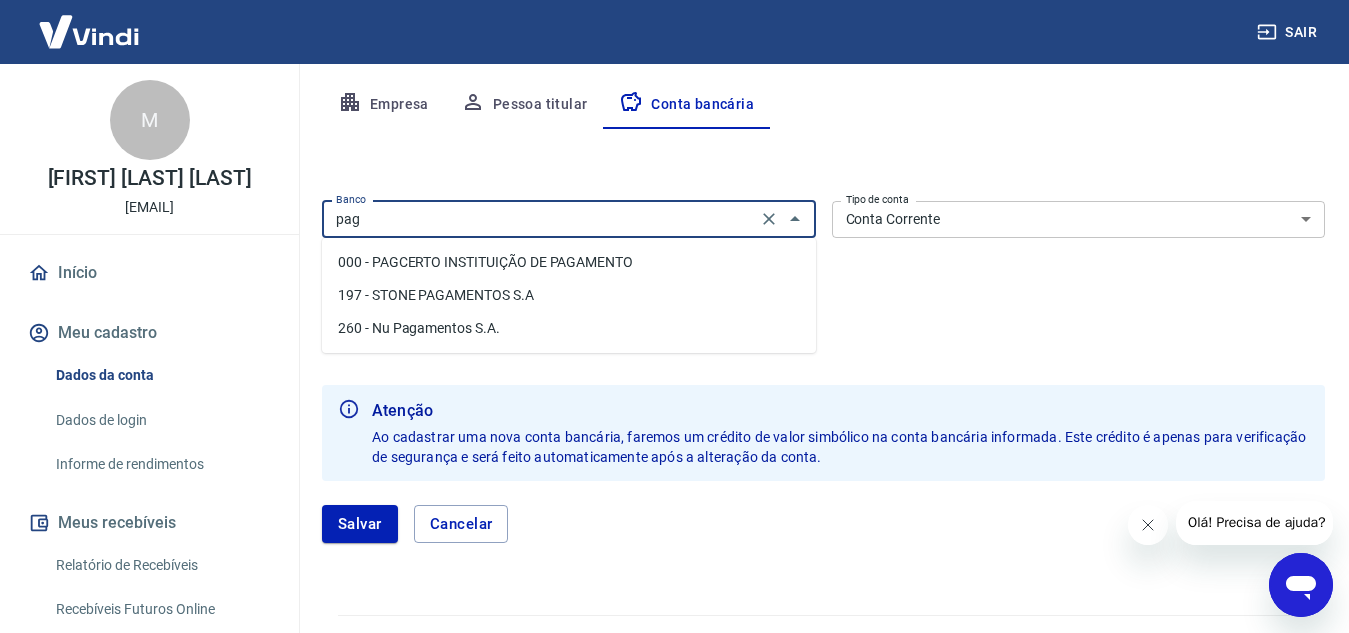 type on "033 - SANTANDER S.A." 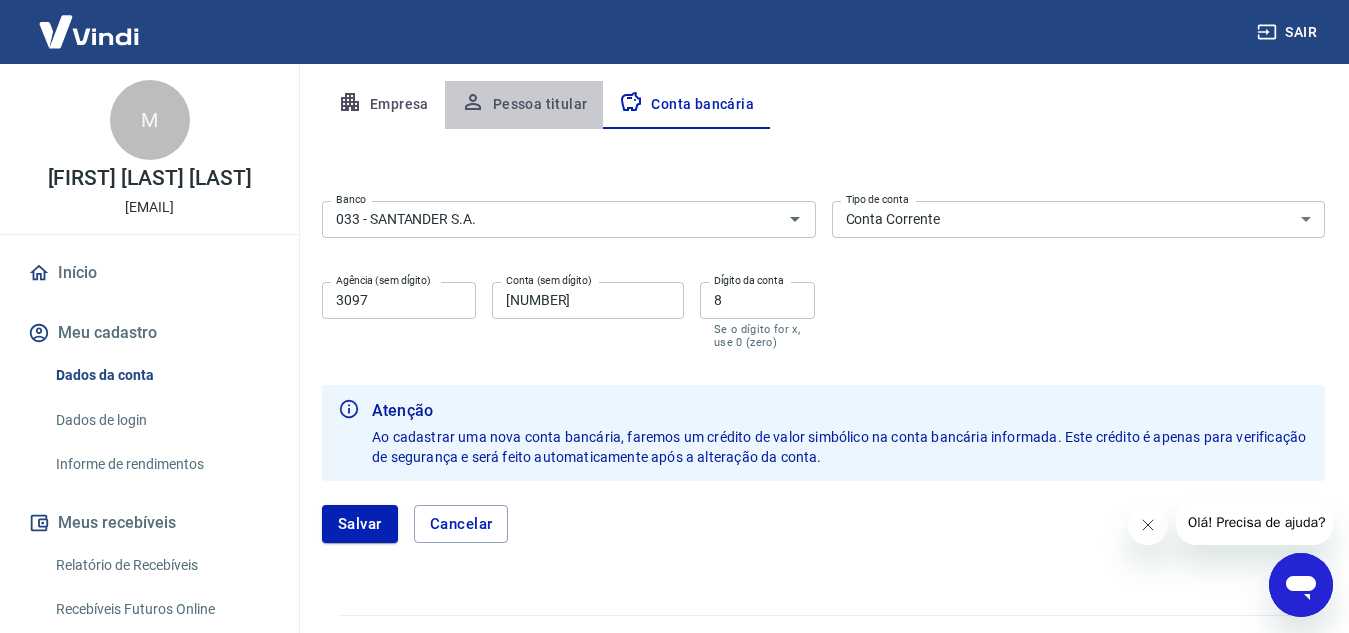 click on "Pessoa titular" at bounding box center (524, 105) 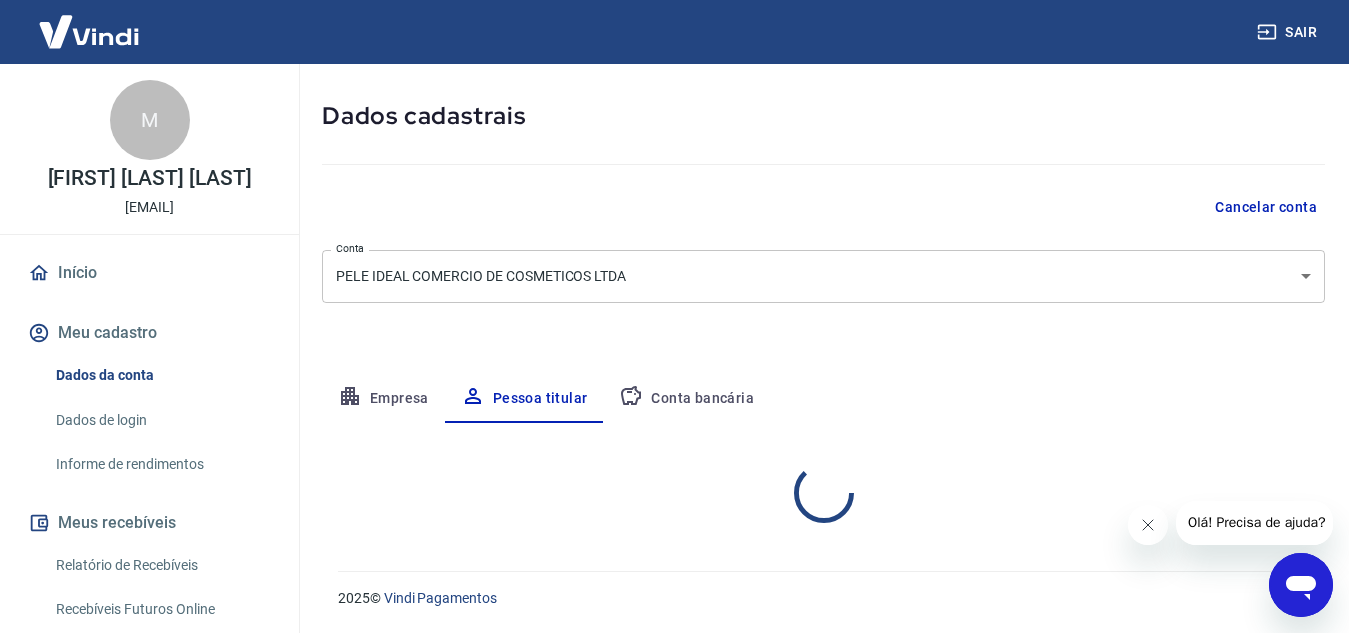 scroll, scrollTop: 167, scrollLeft: 0, axis: vertical 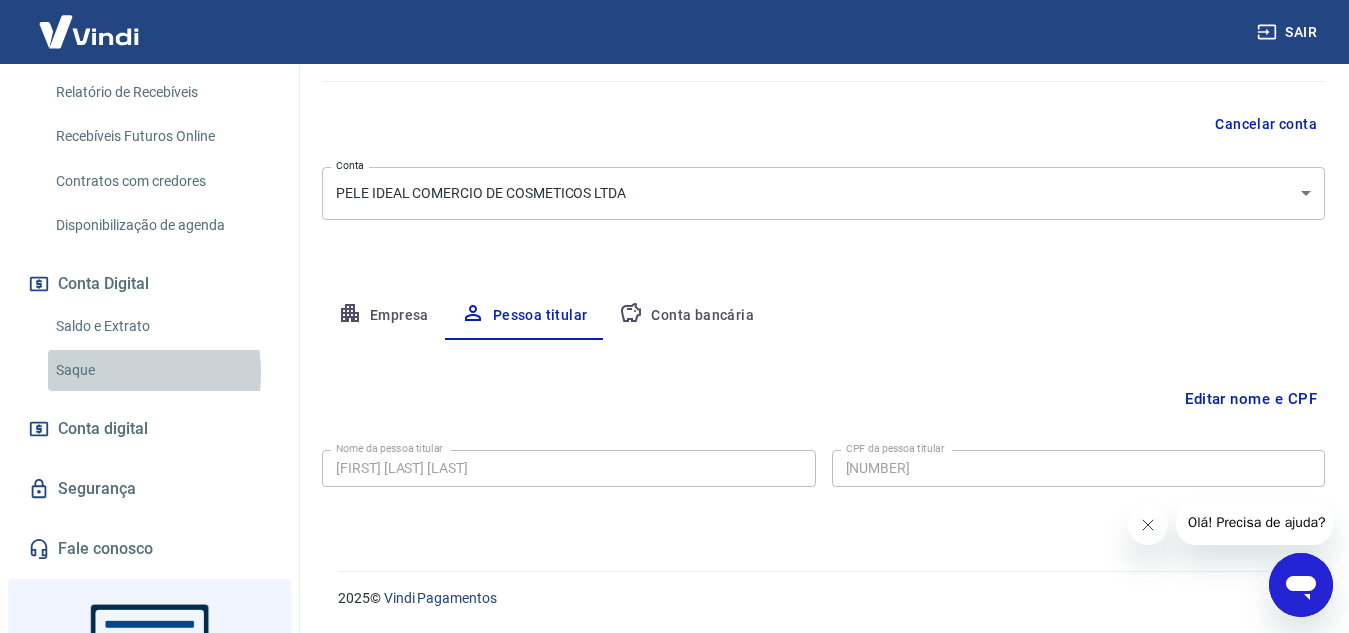 click on "Saque" at bounding box center [161, 370] 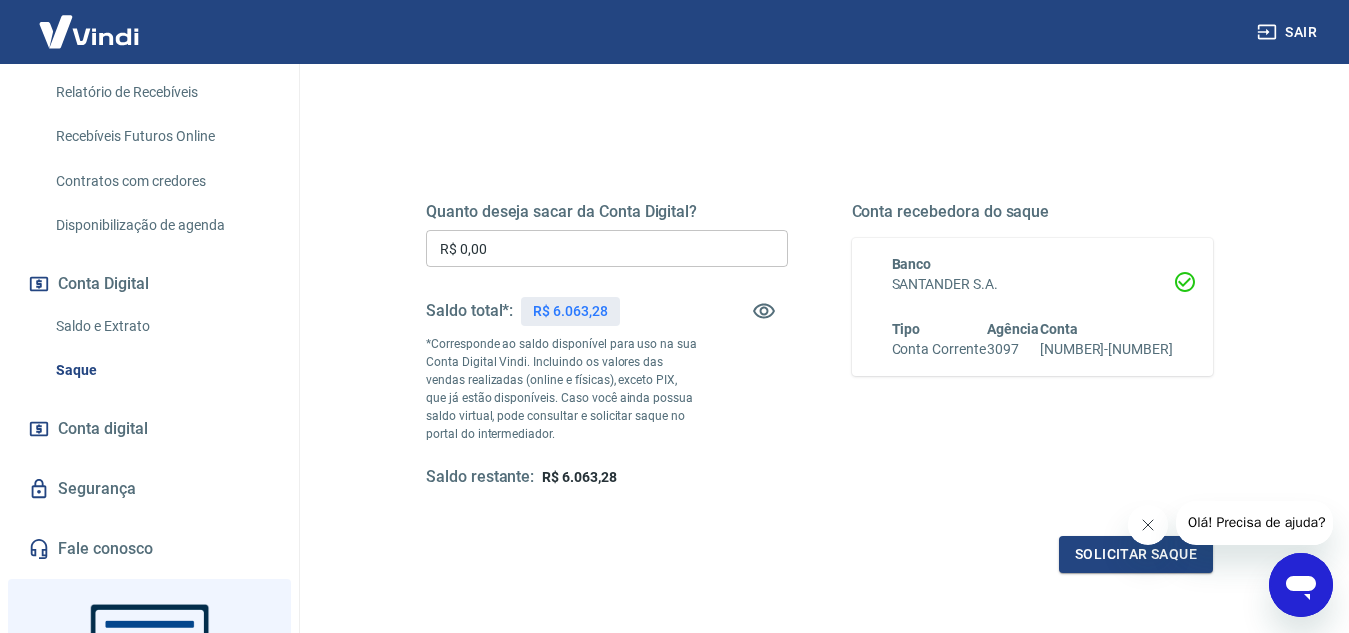 scroll, scrollTop: 300, scrollLeft: 0, axis: vertical 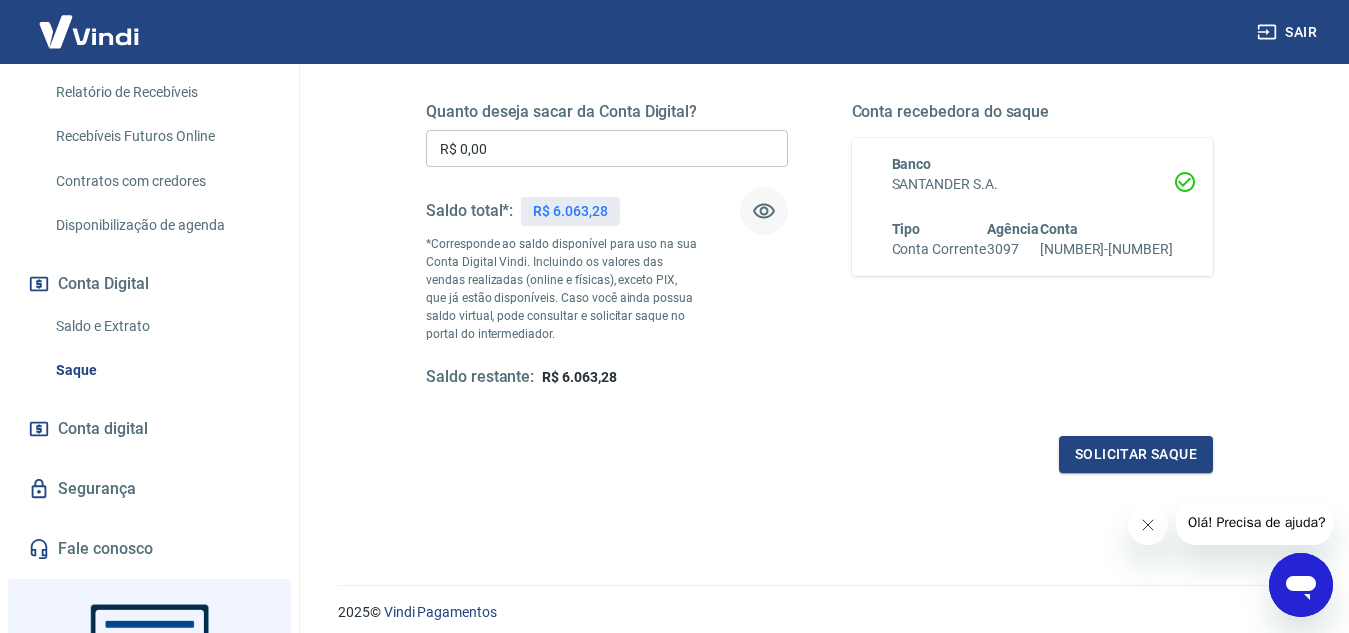 click 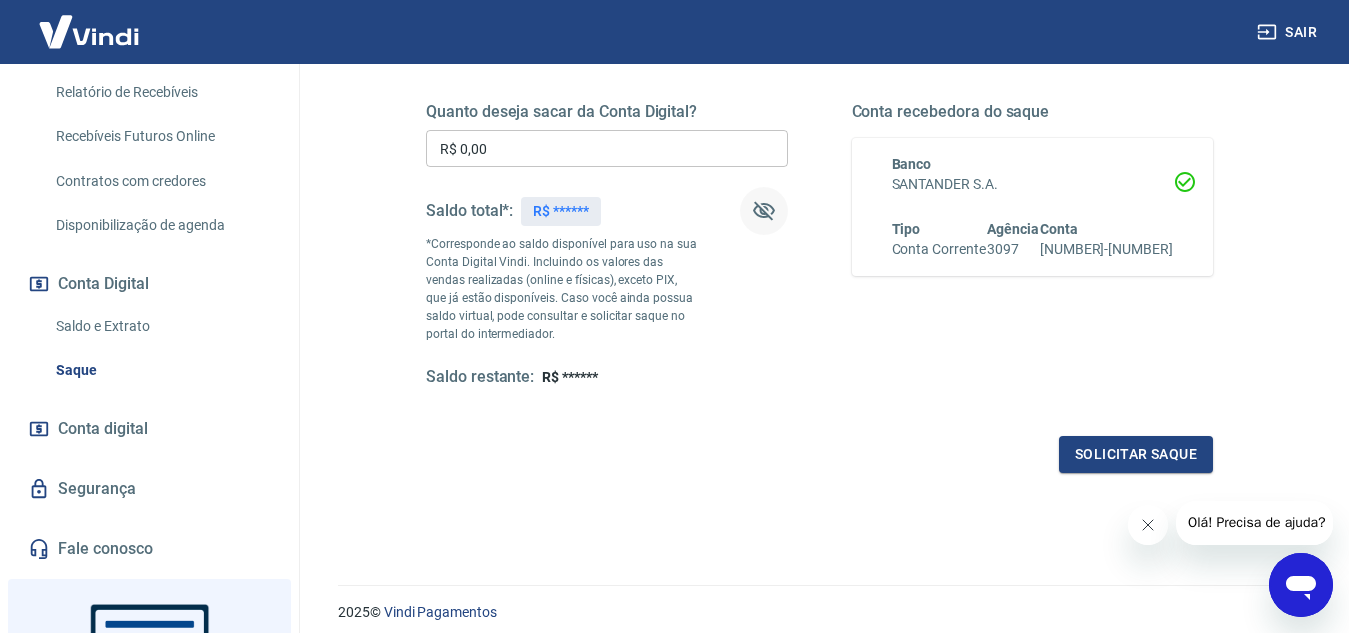 click 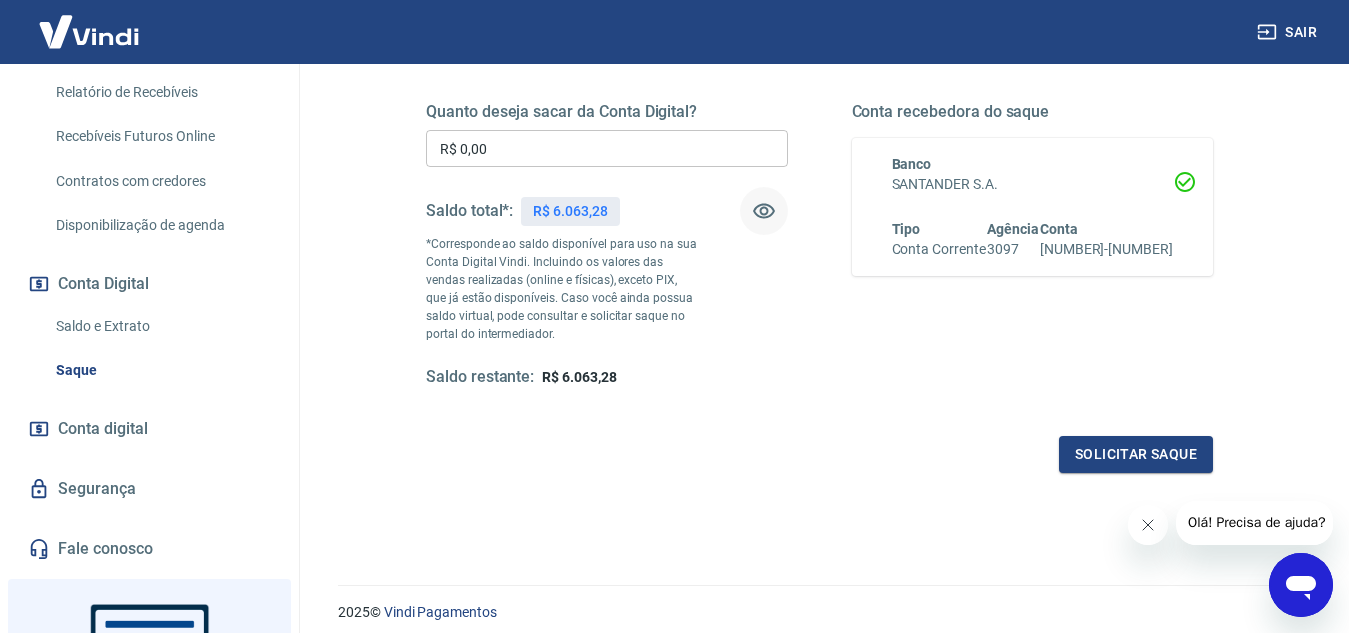 click on "Saldo e Extrato" at bounding box center (161, 326) 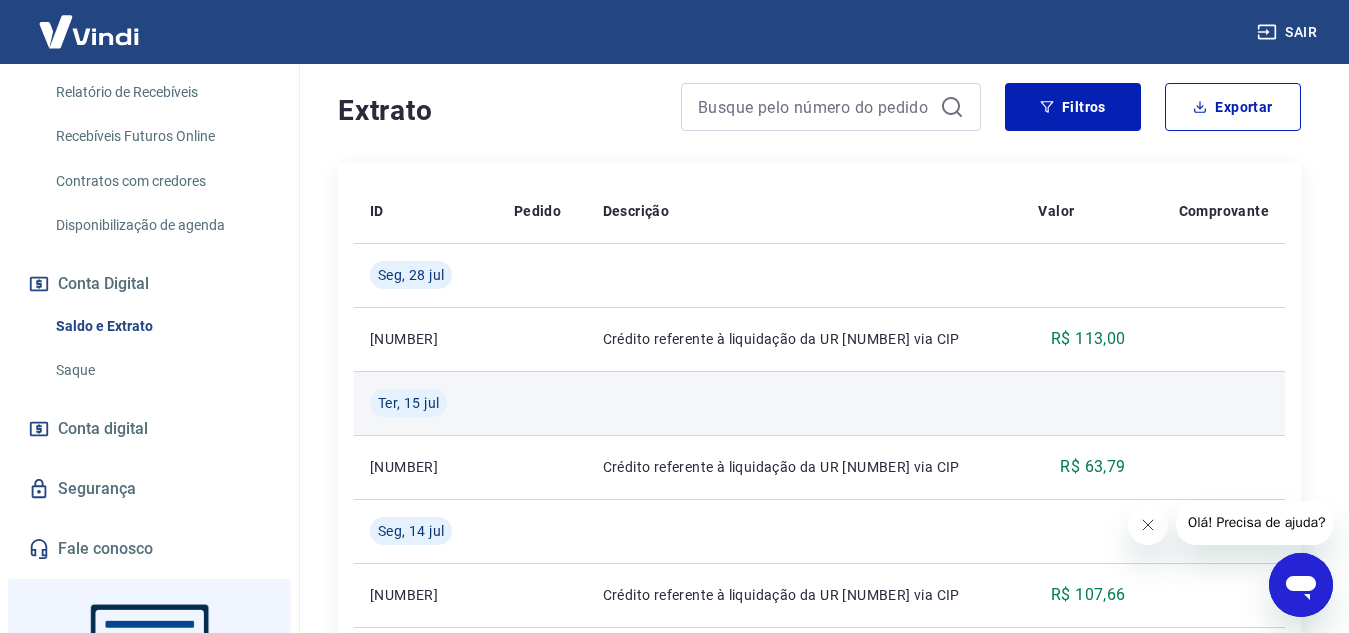 scroll, scrollTop: 200, scrollLeft: 0, axis: vertical 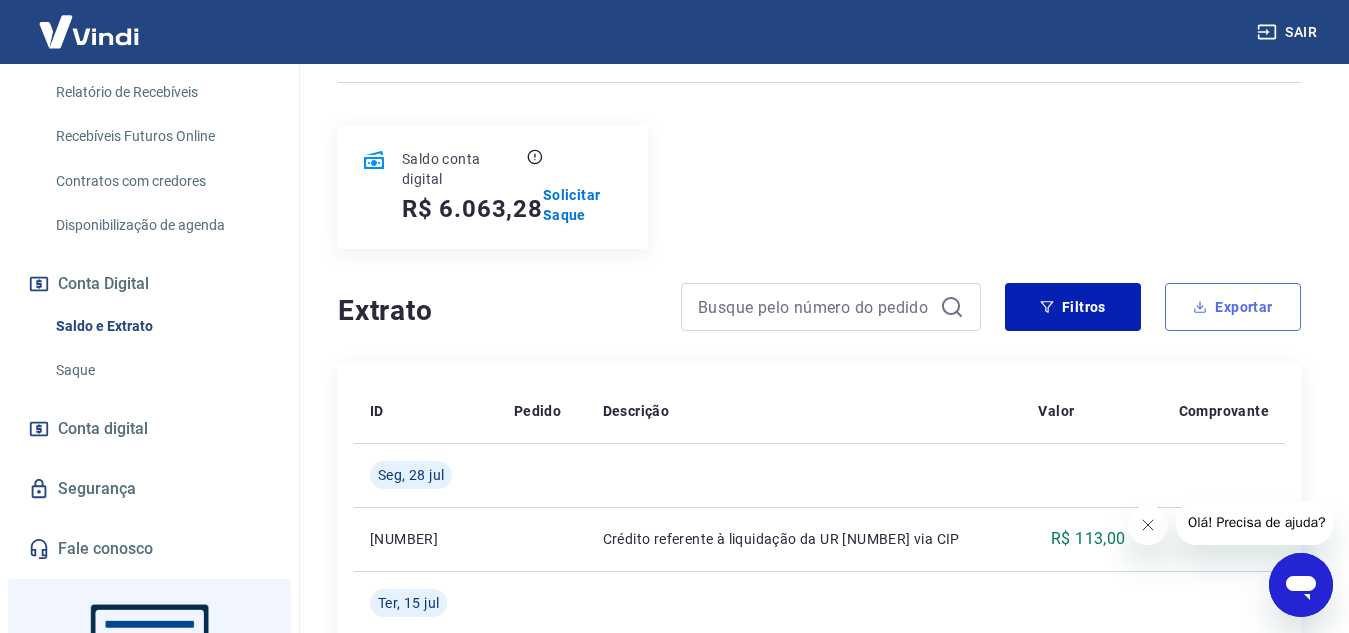 click on "Exportar" at bounding box center (1233, 307) 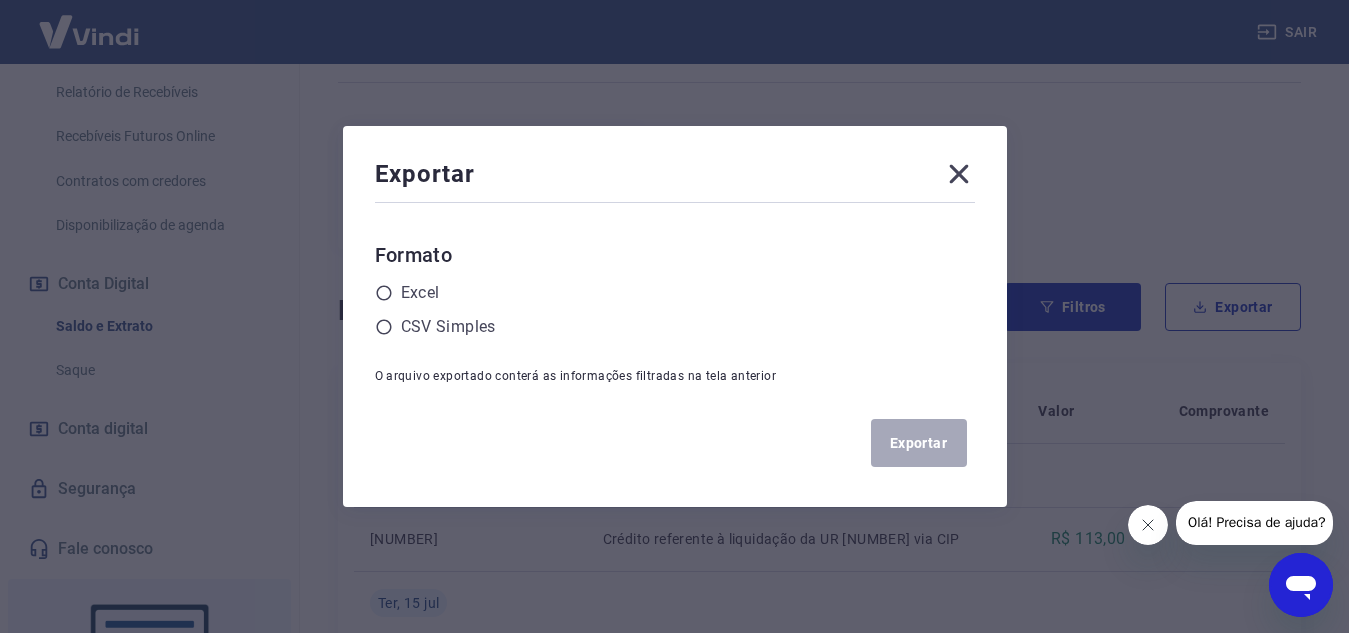 click 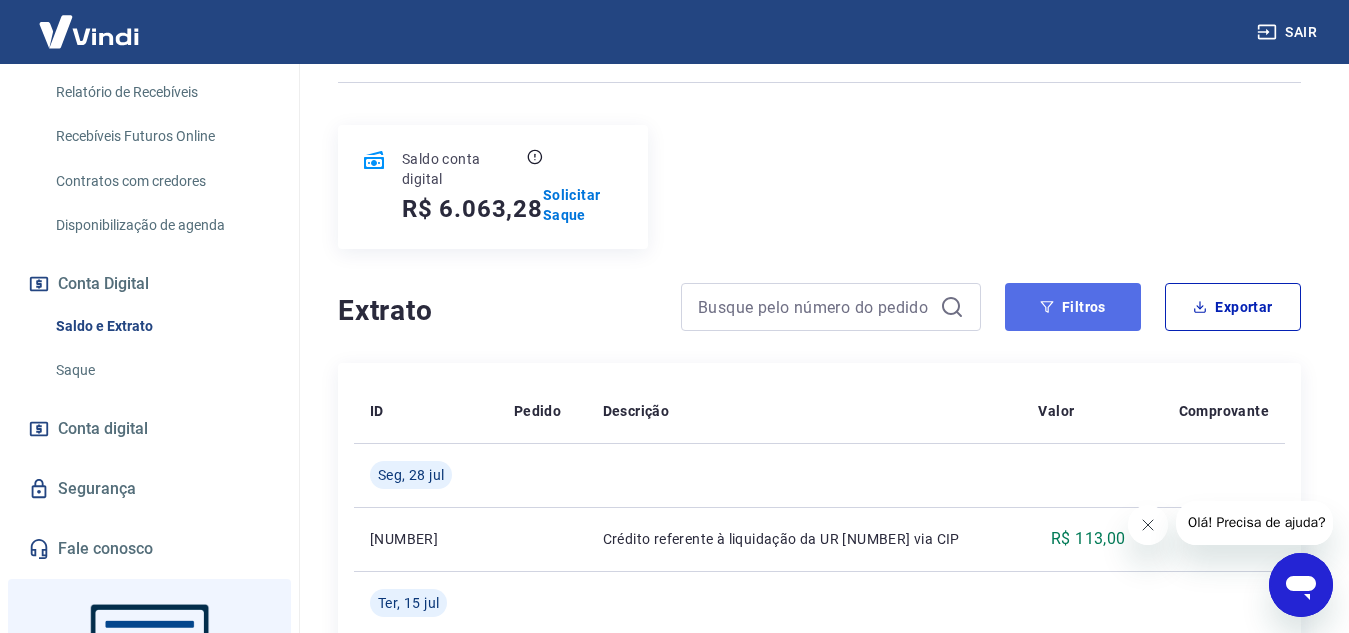 click on "Filtros" at bounding box center [1073, 307] 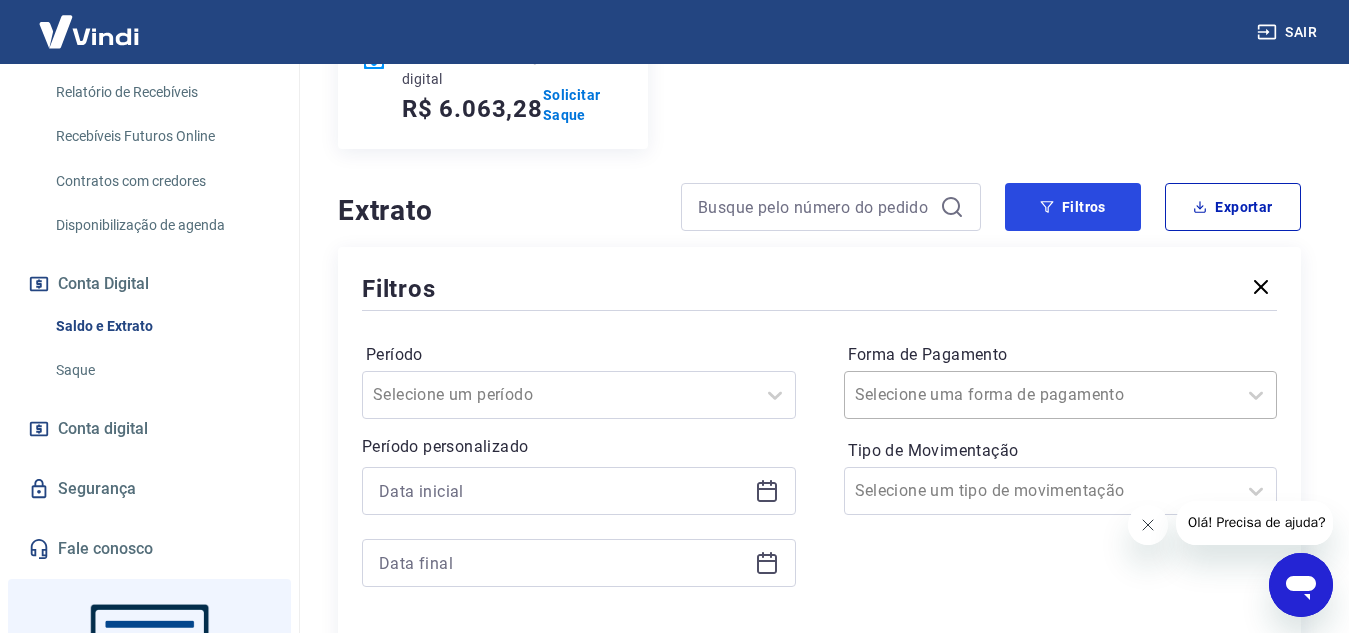 scroll, scrollTop: 500, scrollLeft: 0, axis: vertical 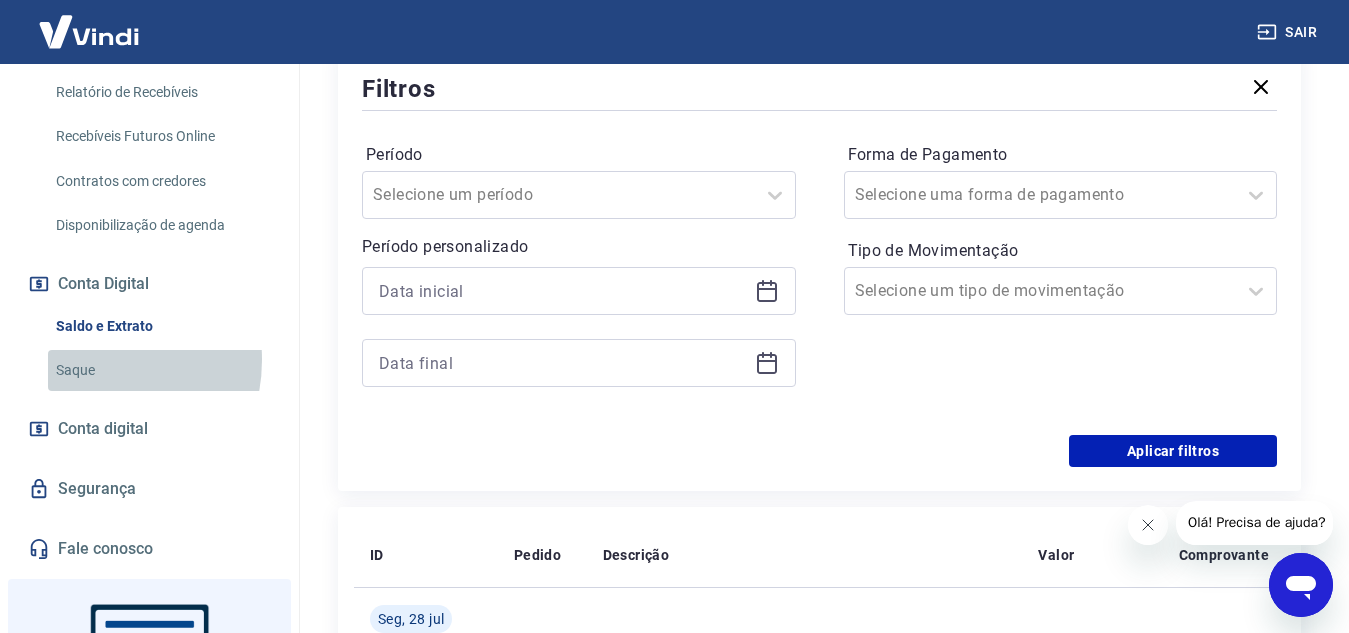 click on "Saque" at bounding box center (161, 370) 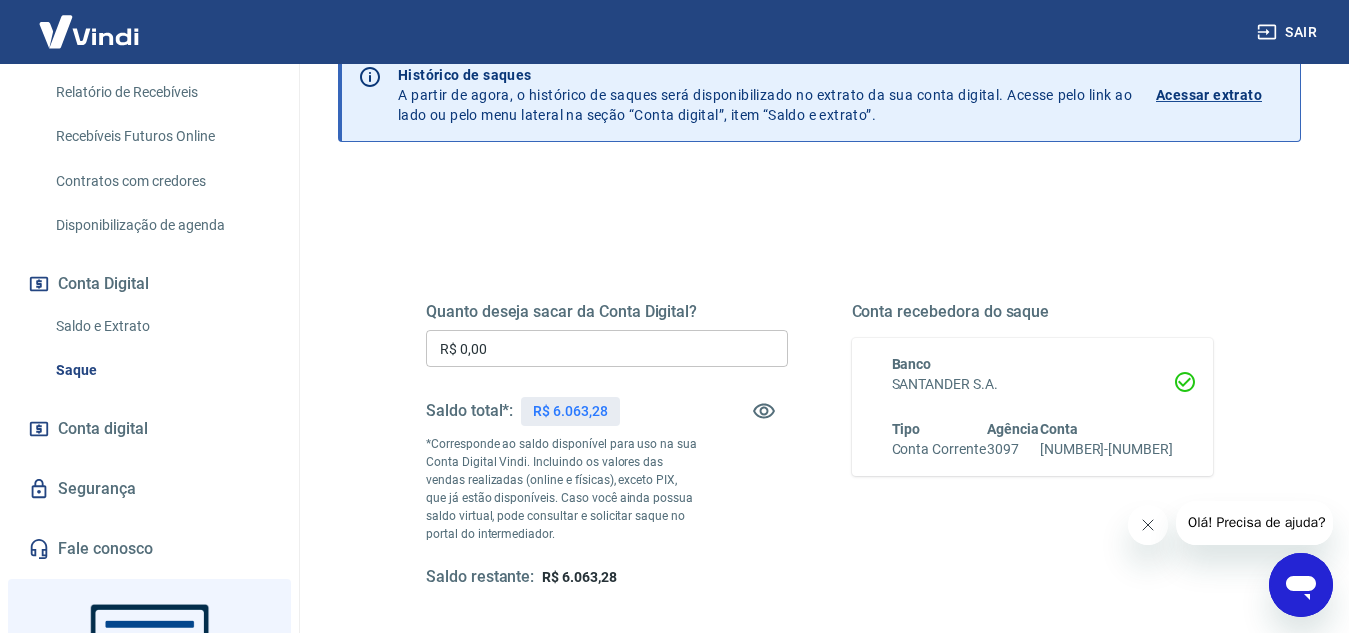 scroll, scrollTop: 200, scrollLeft: 0, axis: vertical 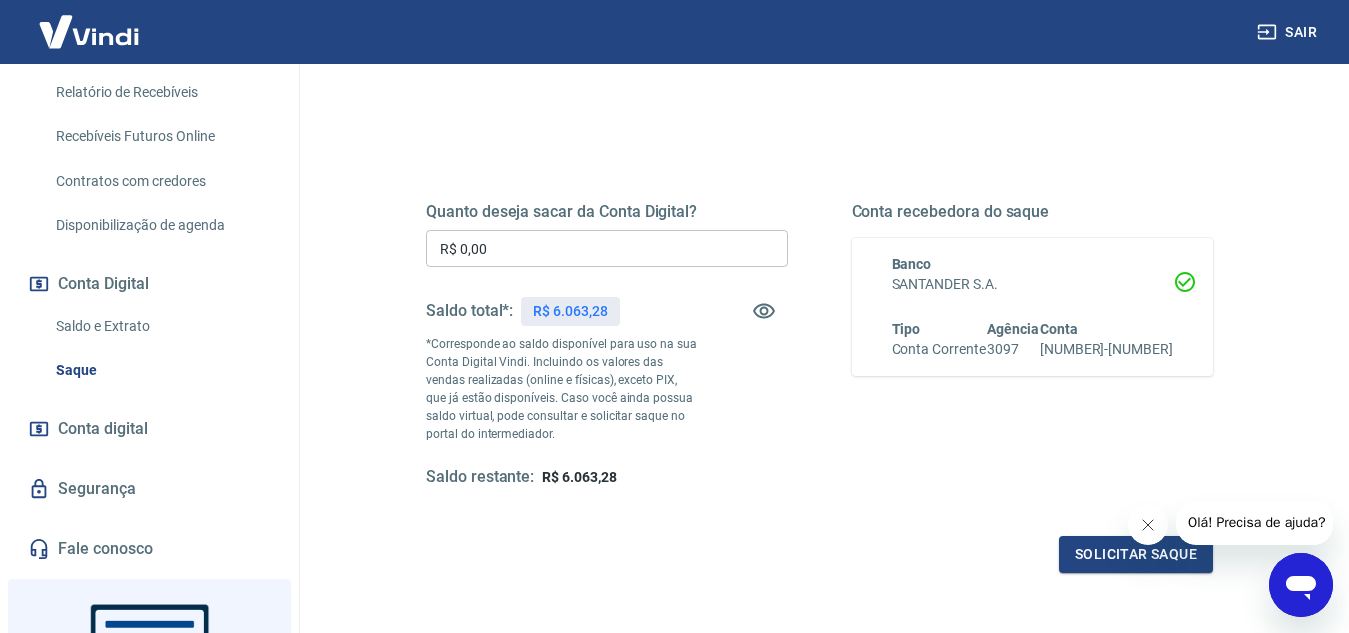 click on "Conta recebedora do saque Banco SANTANDER S.A. Tipo Conta Corrente Agência 3097 Conta 13008283-8" at bounding box center [1033, 345] 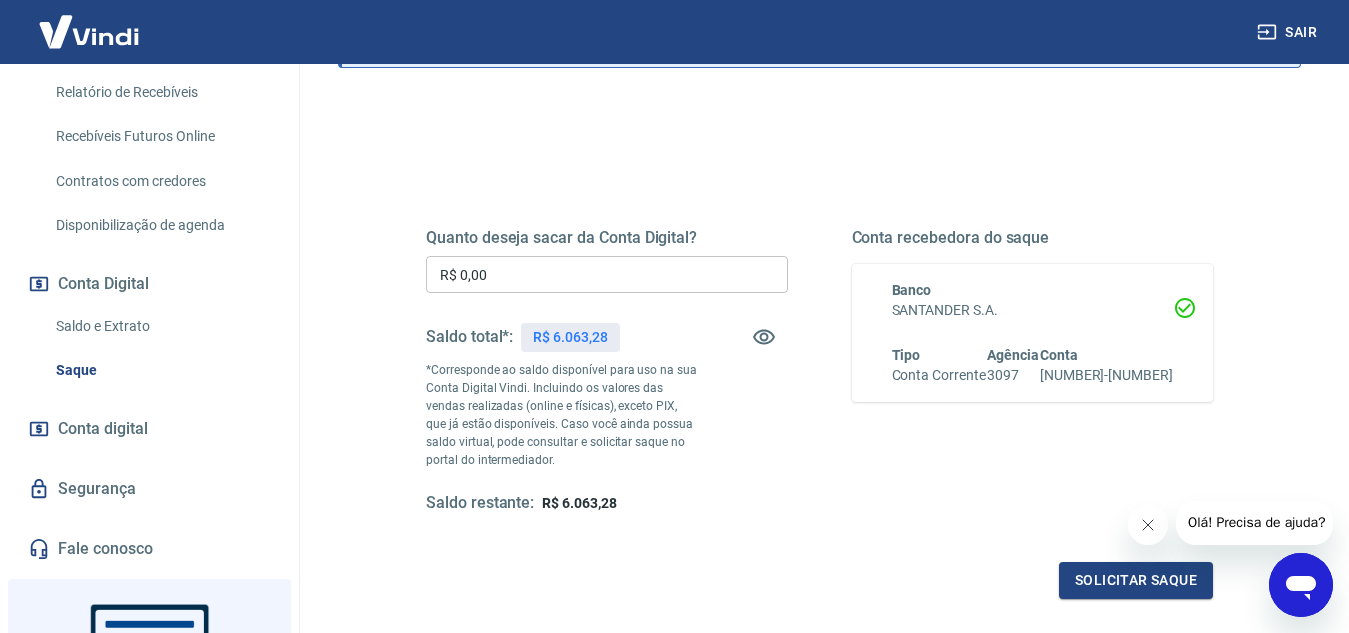 scroll, scrollTop: 0, scrollLeft: 0, axis: both 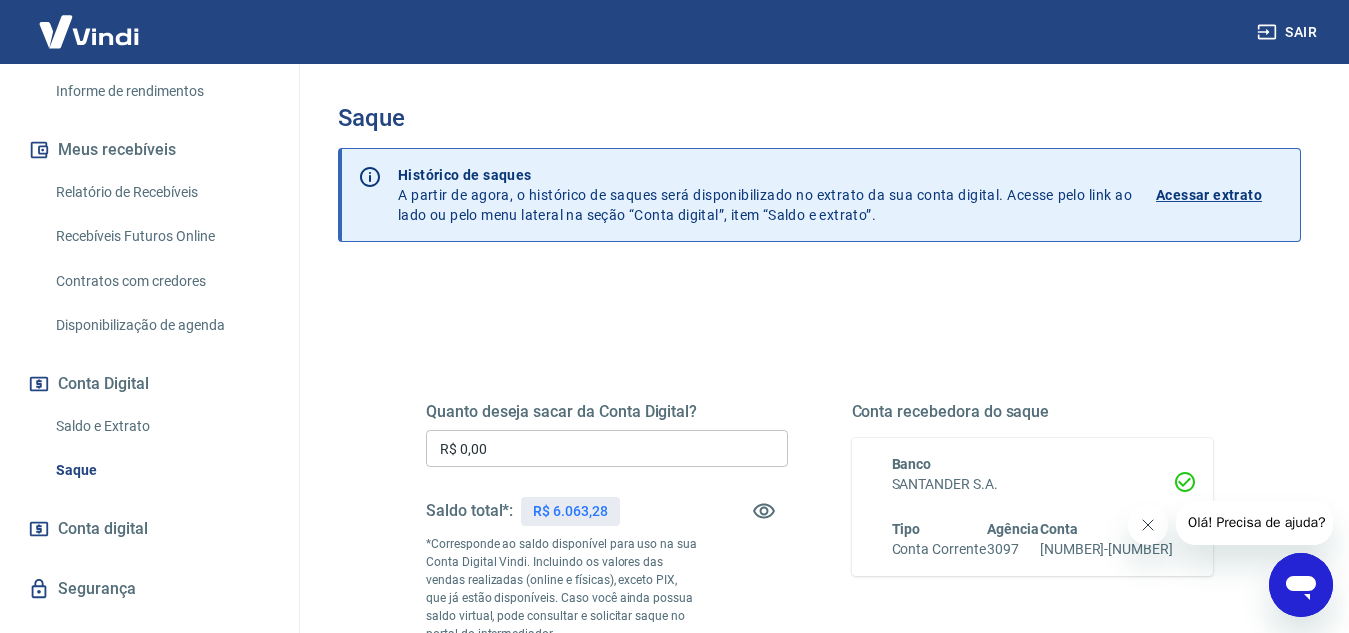 click on "Recebíveis Futuros Online" at bounding box center [161, 236] 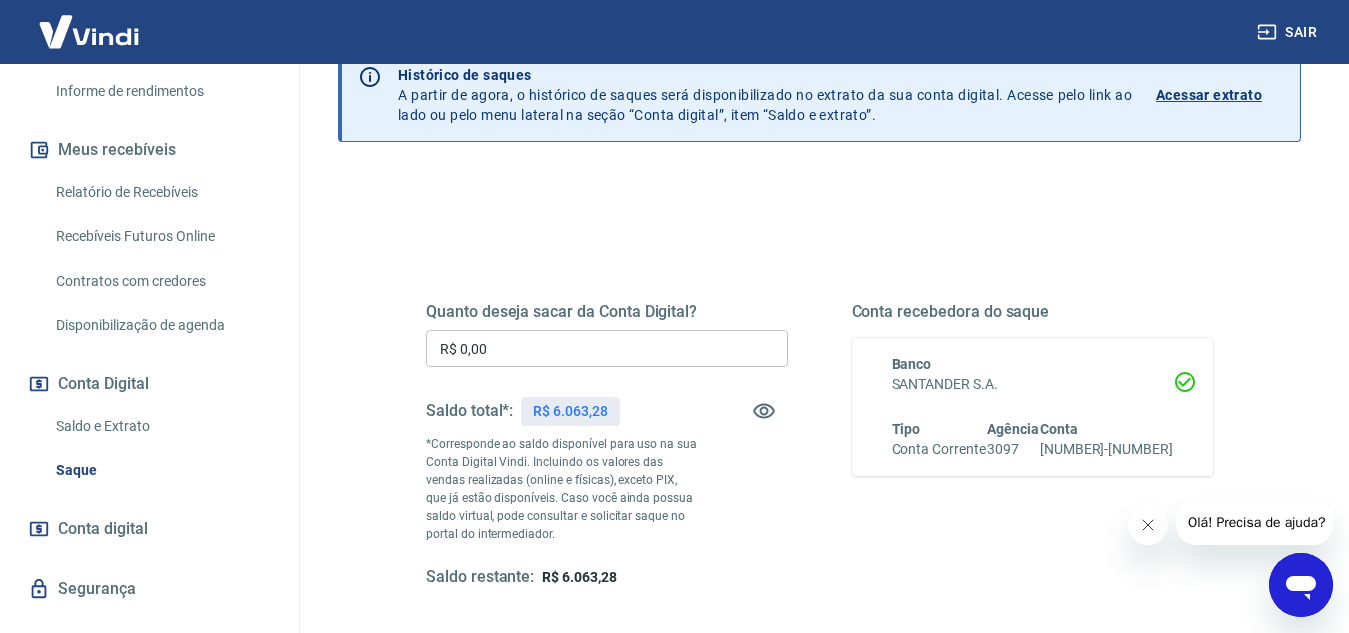 click on "Quanto deseja sacar da Conta Digital? R$ 0,00 ​ Saldo total*: R$ 6.063,28 *Corresponde ao saldo disponível para uso na sua Conta Digital Vindi. Incluindo os valores das vendas realizadas (online e físicas), exceto PIX, que já estão disponíveis. Caso você ainda possua saldo virtual, pode consultar e solicitar saque no portal do intermediador. Saldo restante: R$ 6.063,28 Conta recebedora do saque Banco SANTANDER S.A. Tipo Conta Corrente Agência 3097 Conta 13008283-8 Solicitar saque" at bounding box center [819, 455] 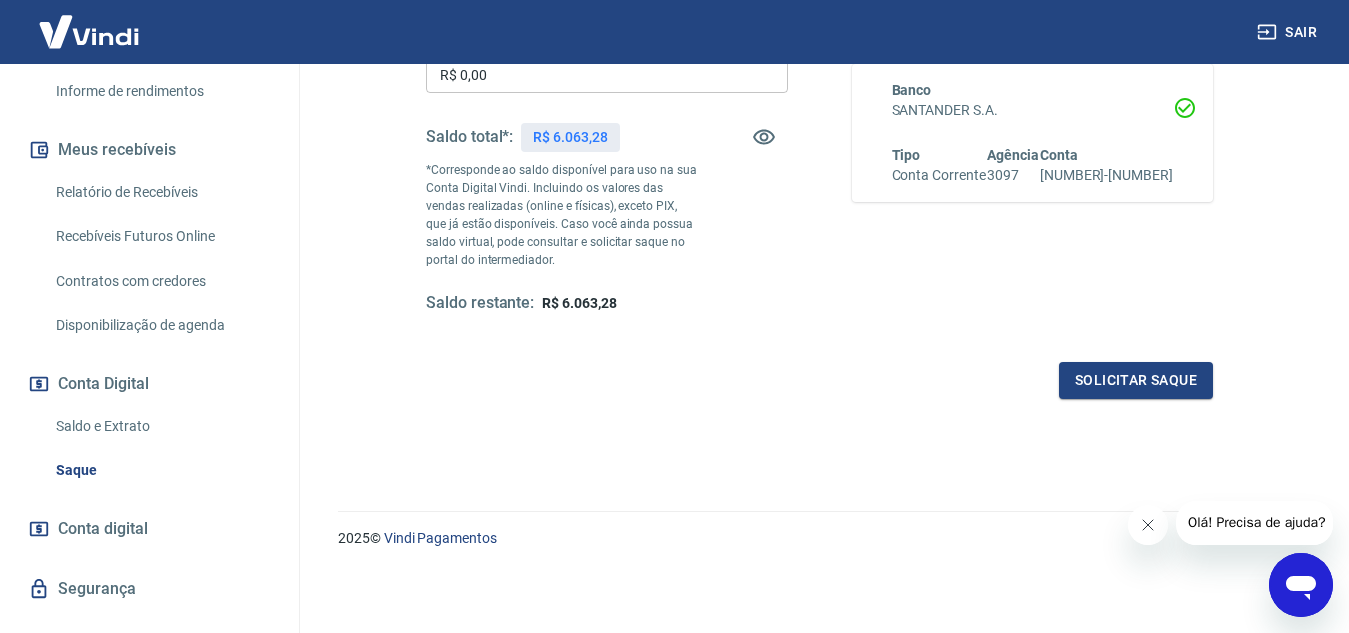 scroll, scrollTop: 74, scrollLeft: 0, axis: vertical 